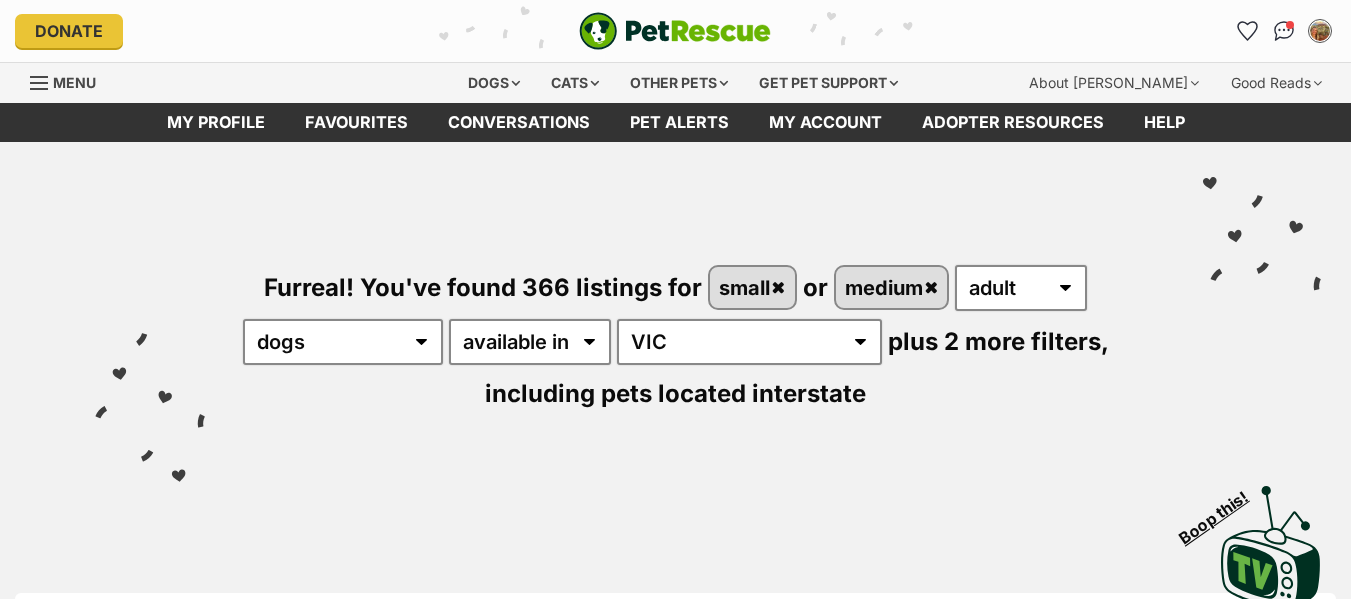 scroll, scrollTop: 0, scrollLeft: 0, axis: both 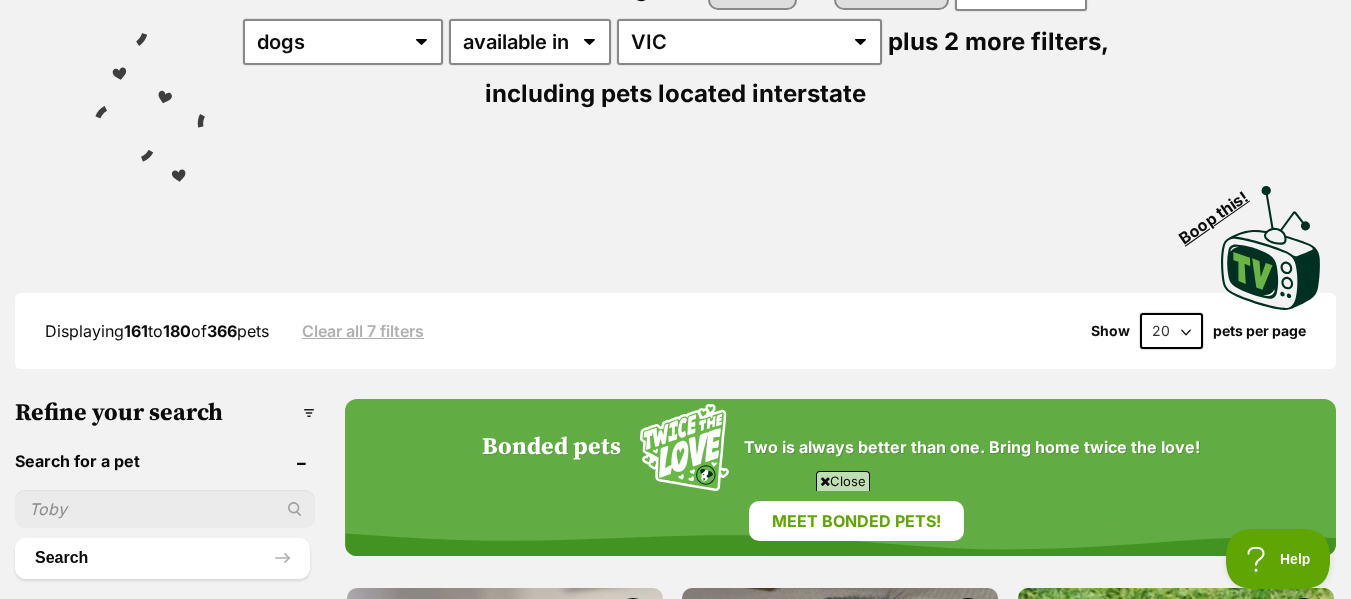 click on "Close" at bounding box center [843, 481] 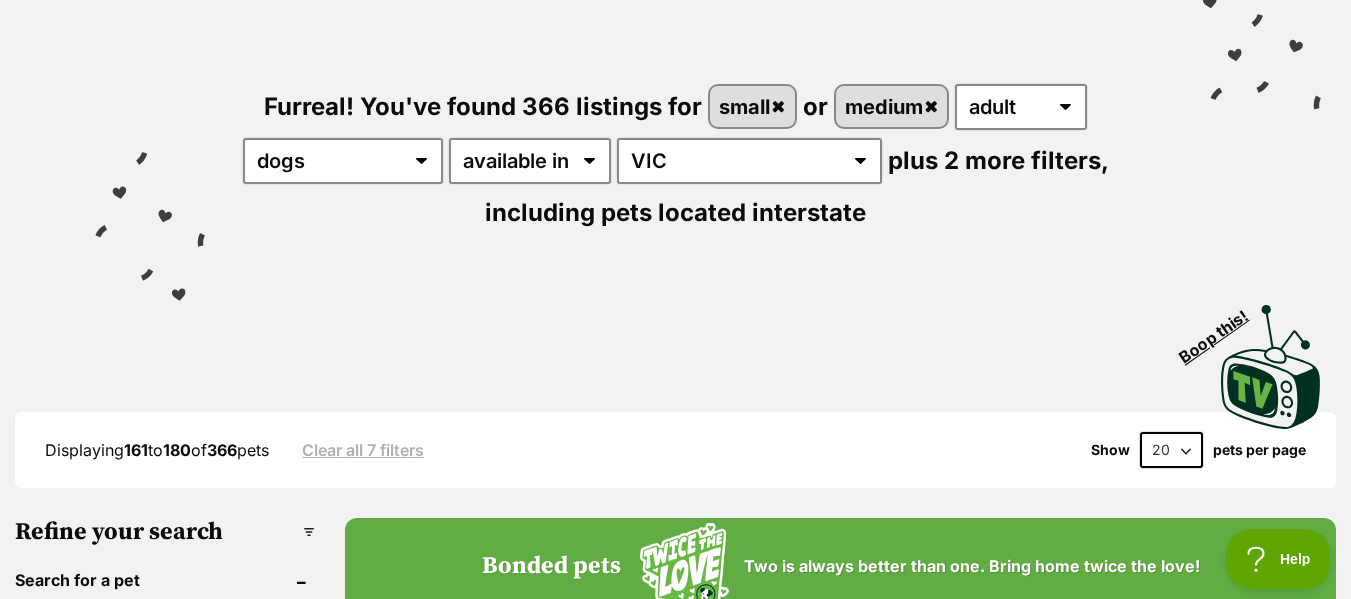 scroll, scrollTop: 0, scrollLeft: 0, axis: both 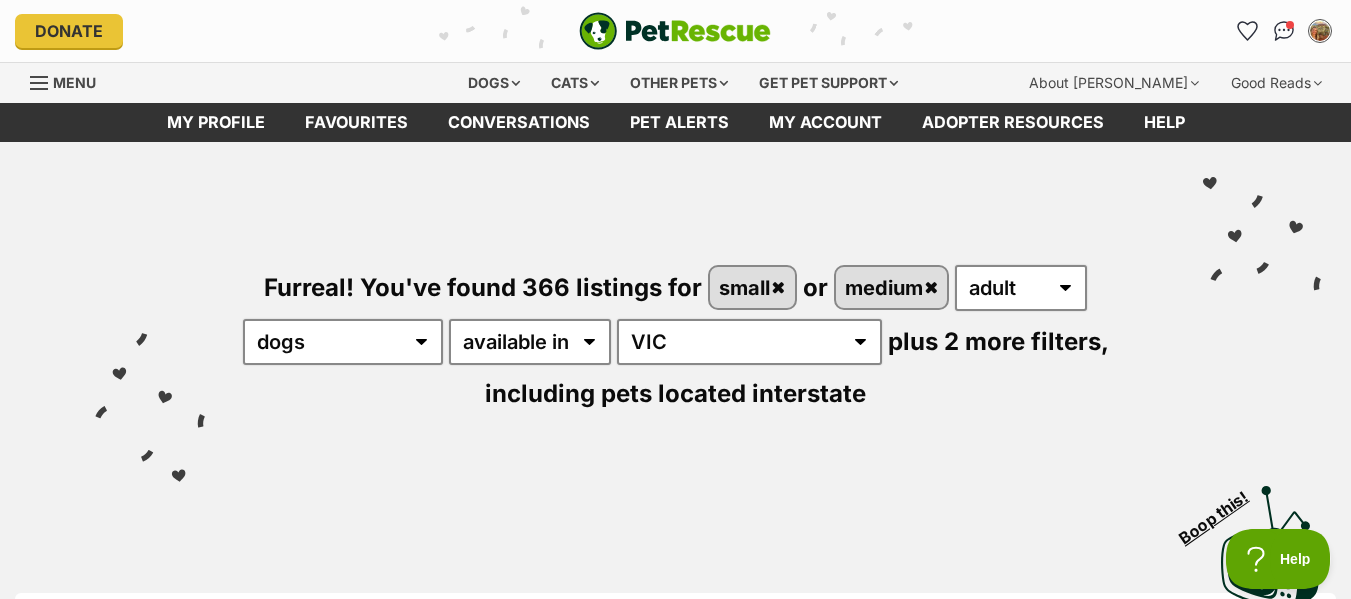 click on "Donate
PetRescue home
My account
Kate Horsfall
Edit profile
Log out
Pet alerts
Pet alert matches
Account settings
Change password" at bounding box center [675, 31] 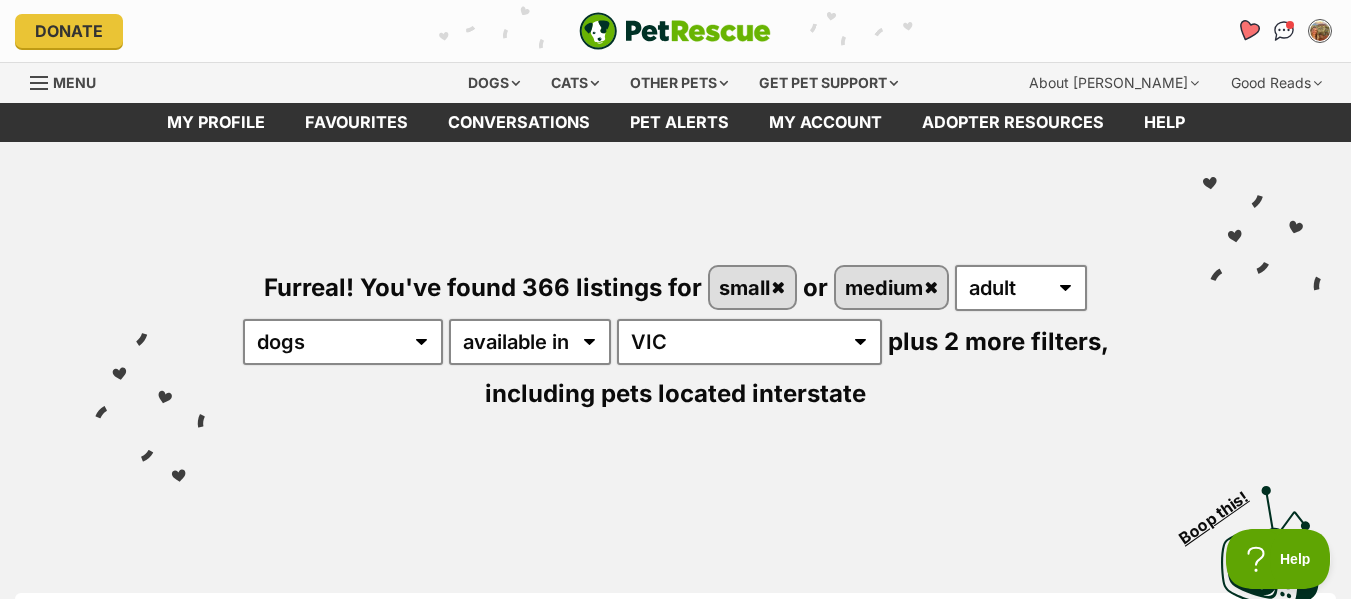 click 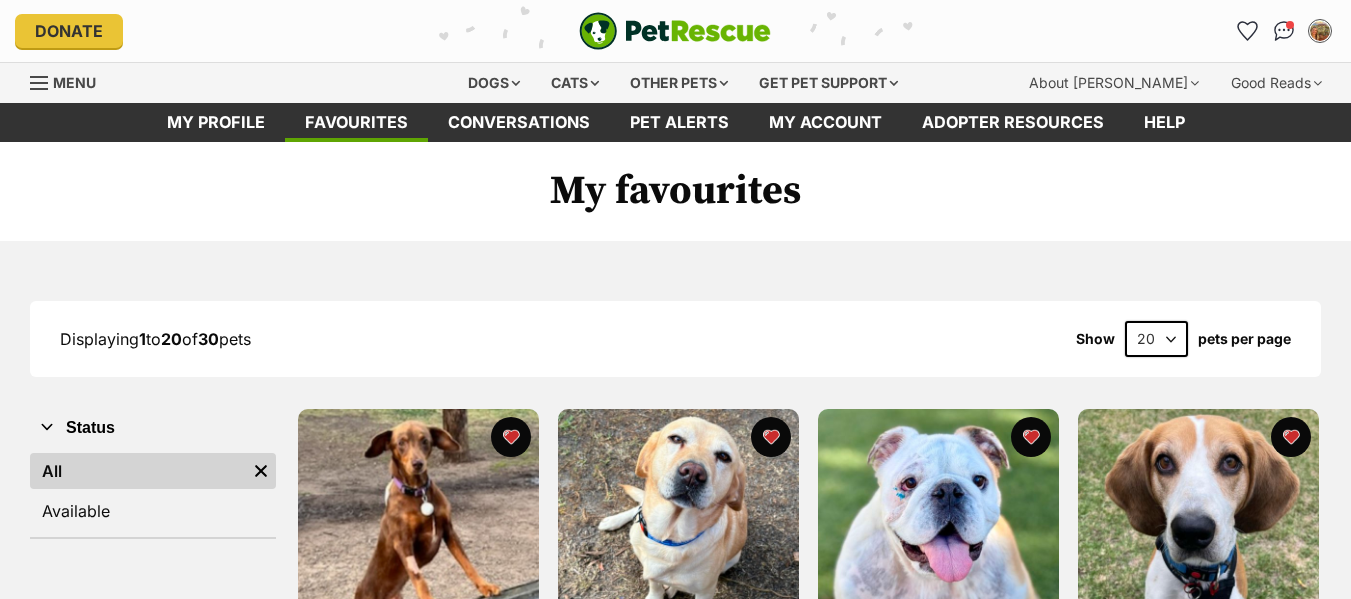 scroll, scrollTop: 0, scrollLeft: 0, axis: both 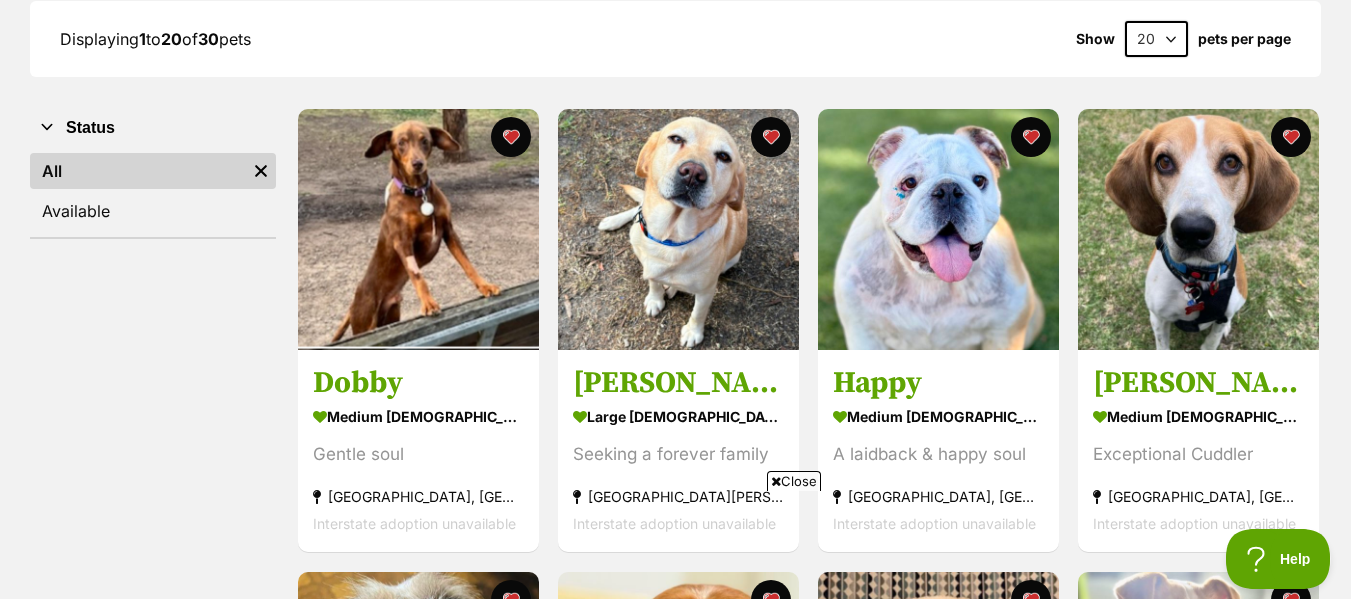 click on "Close" at bounding box center [794, 481] 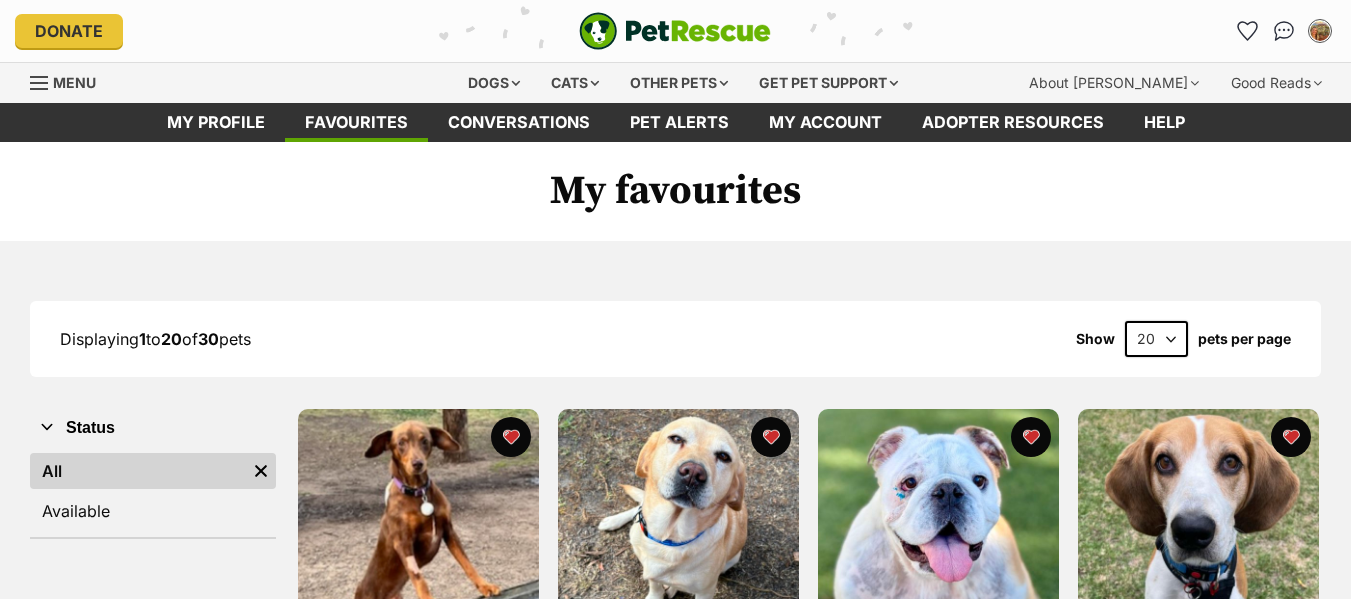 scroll, scrollTop: 300, scrollLeft: 0, axis: vertical 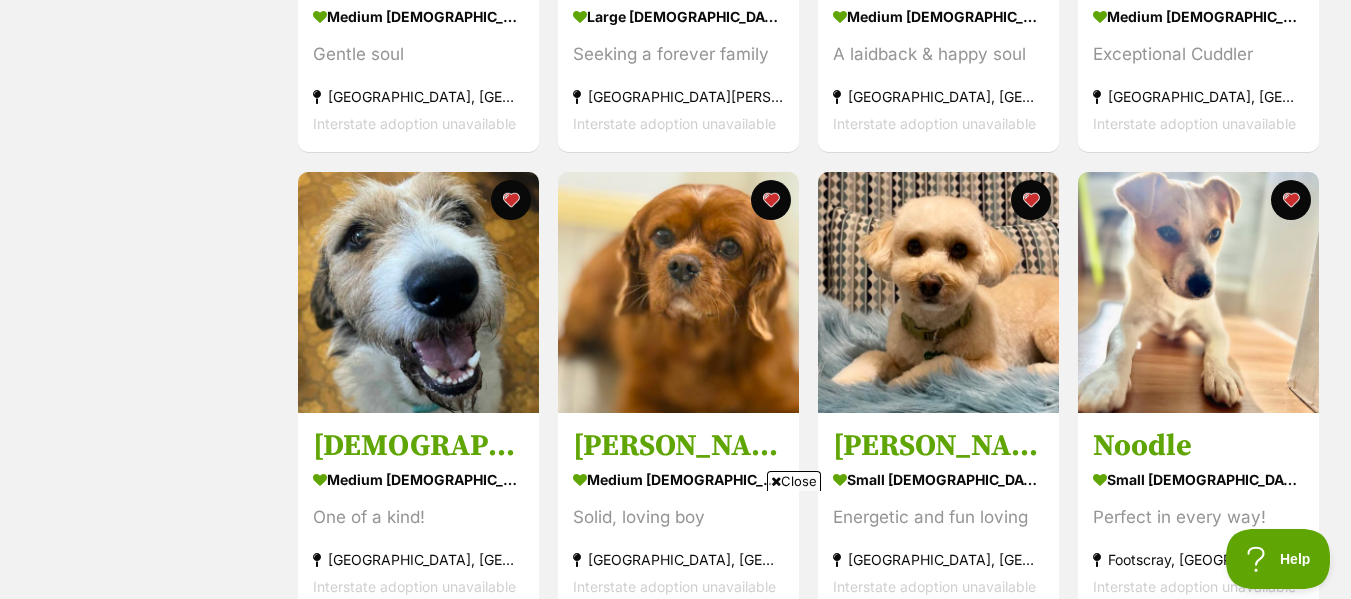 click on "Close" at bounding box center (794, 481) 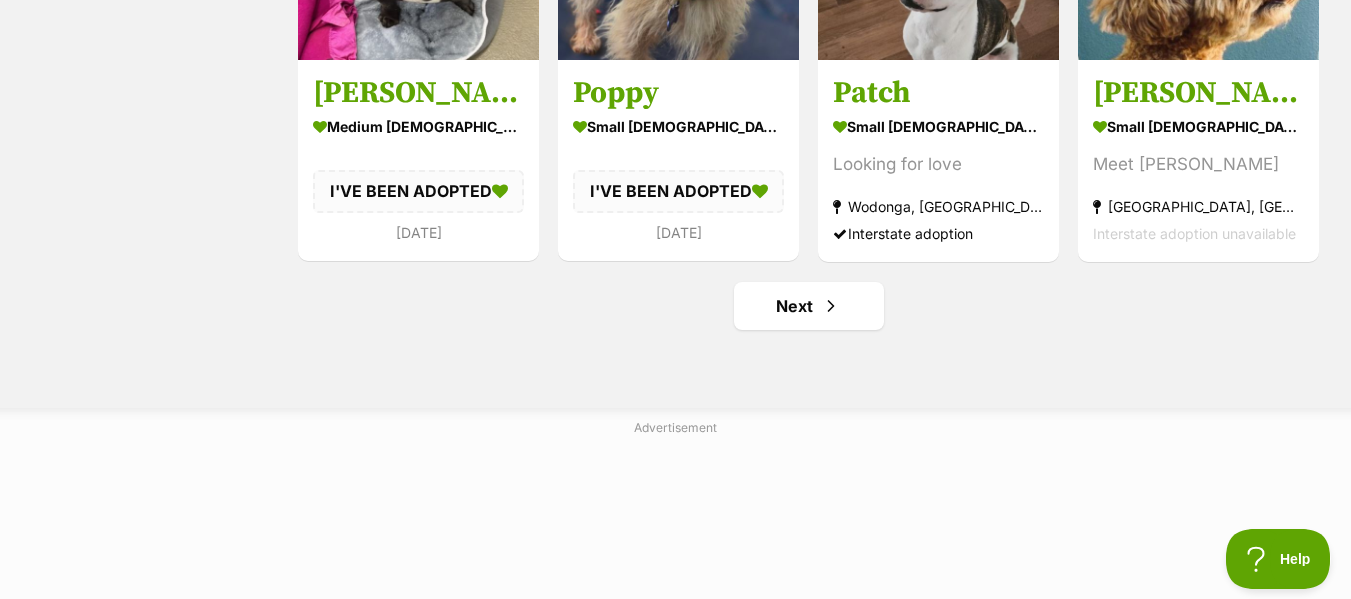 scroll, scrollTop: 2500, scrollLeft: 0, axis: vertical 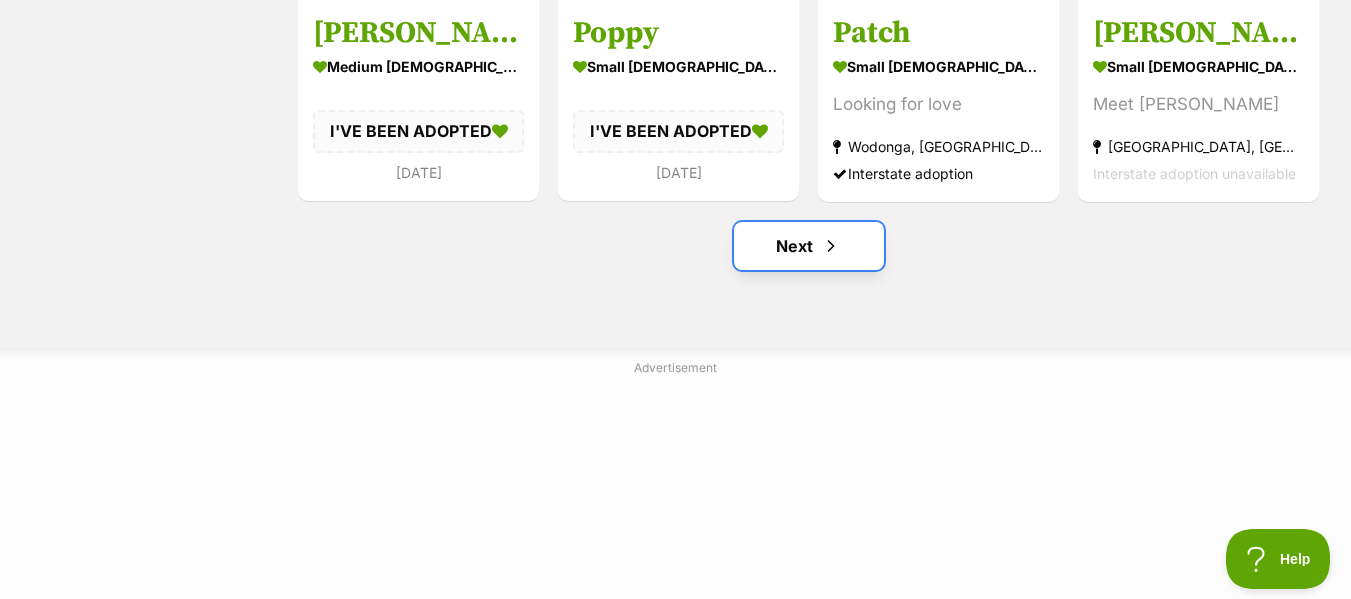 click at bounding box center [831, 246] 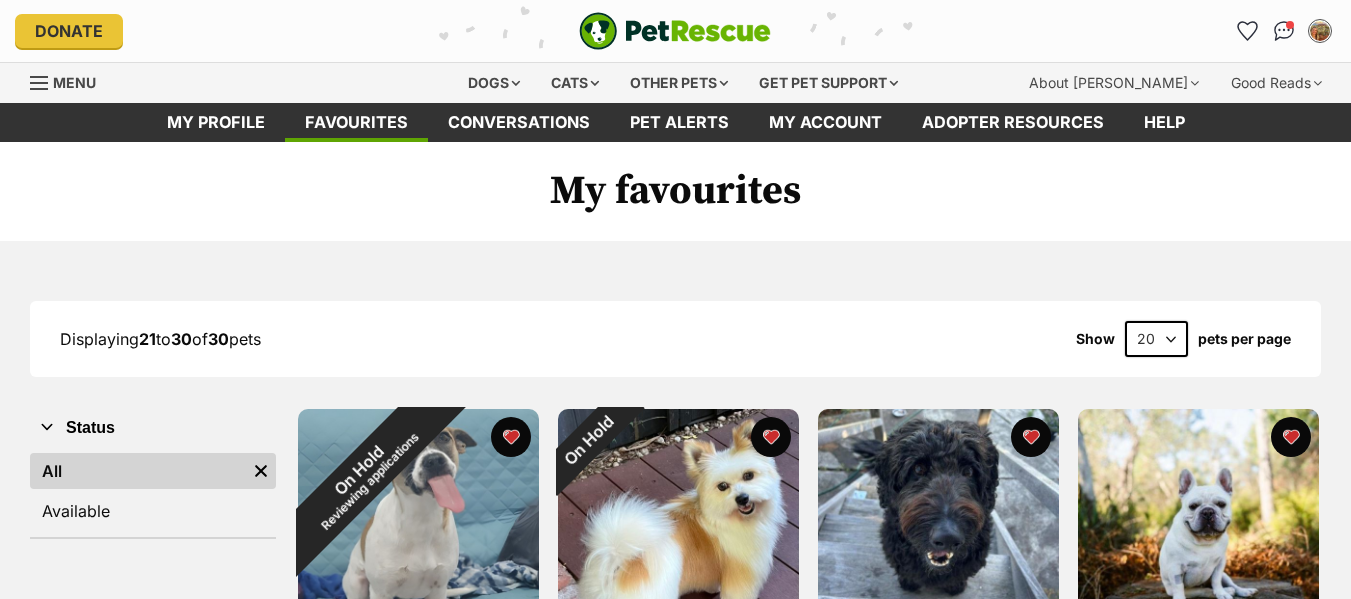 scroll, scrollTop: 0, scrollLeft: 0, axis: both 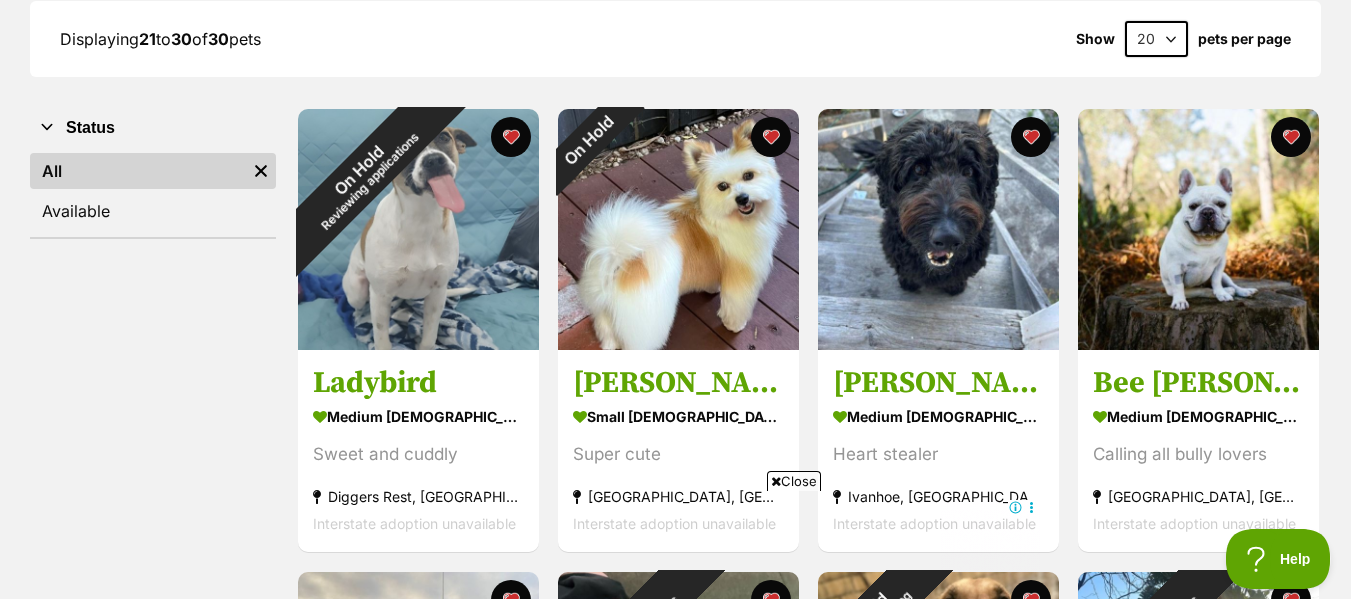 click on "Close" at bounding box center [794, 481] 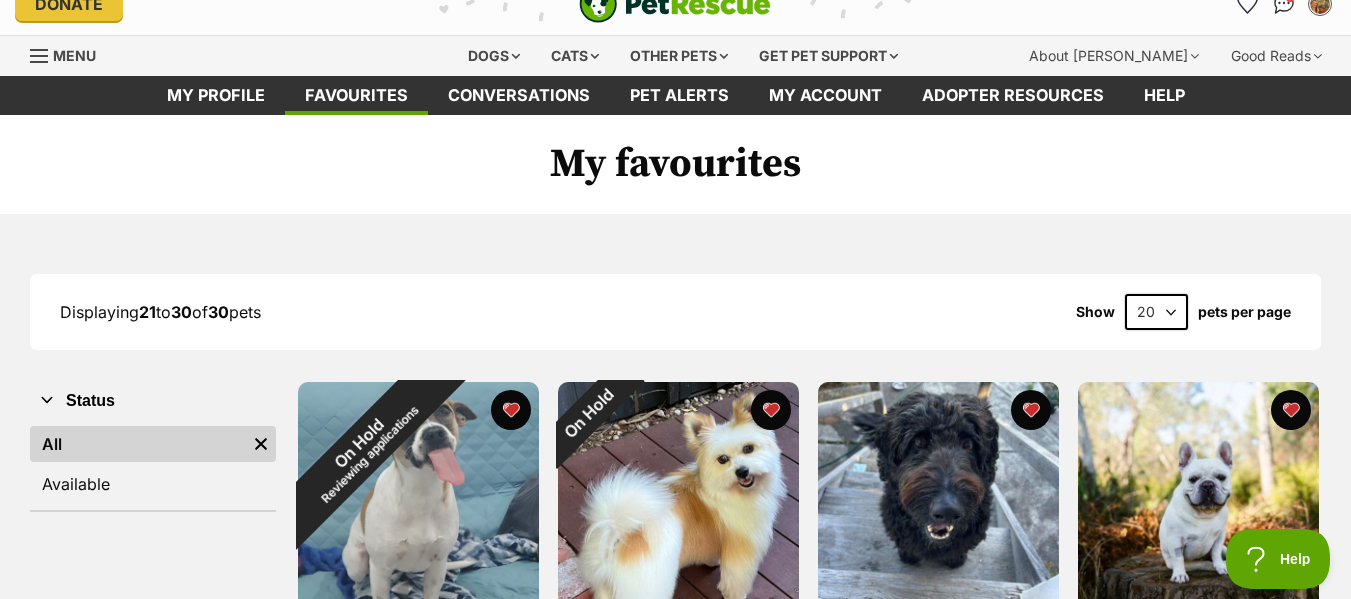 scroll, scrollTop: 0, scrollLeft: 0, axis: both 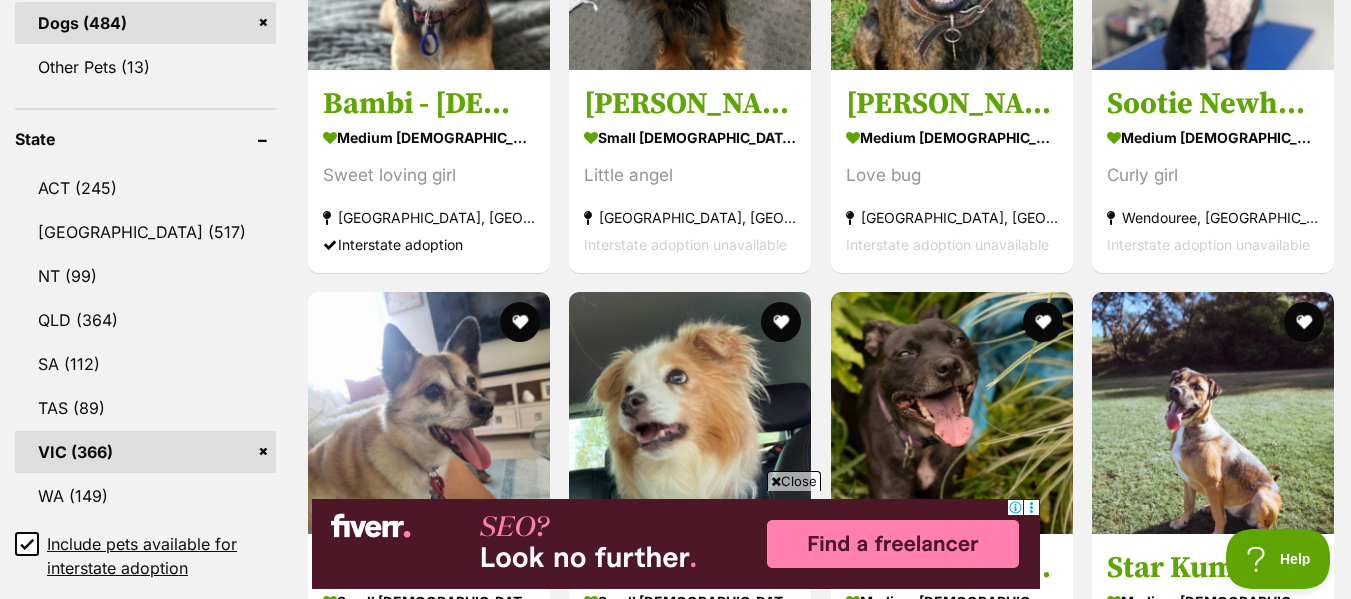 click on "Close" at bounding box center [794, 481] 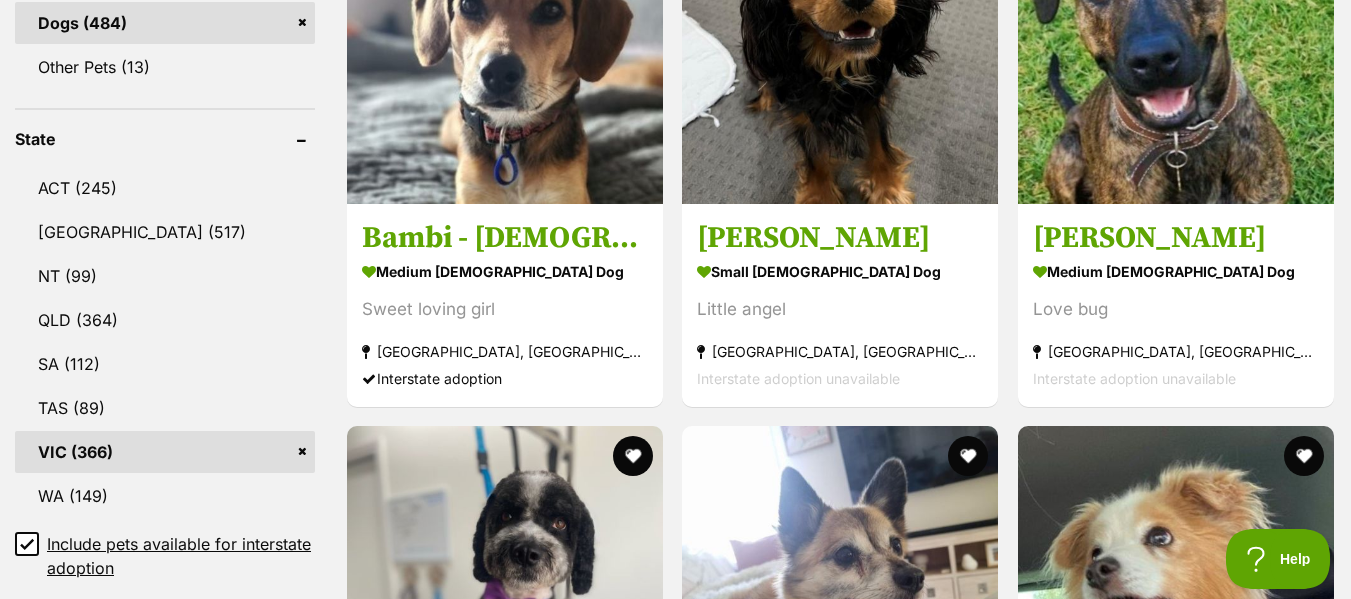click 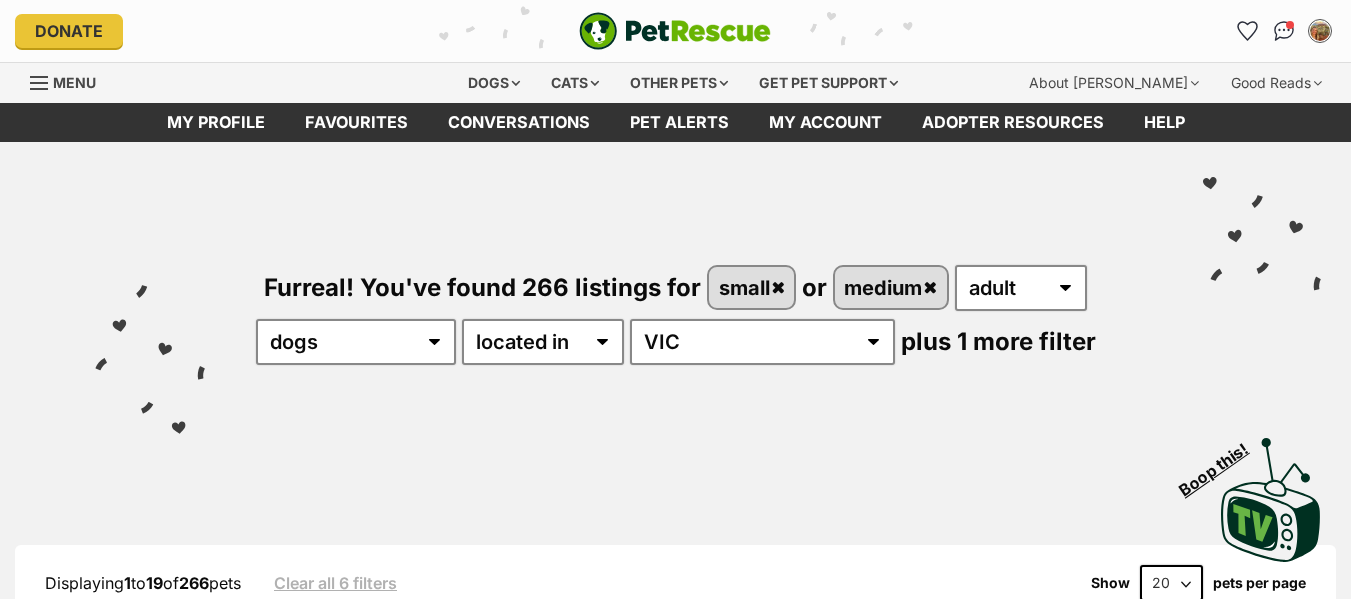 scroll, scrollTop: 0, scrollLeft: 0, axis: both 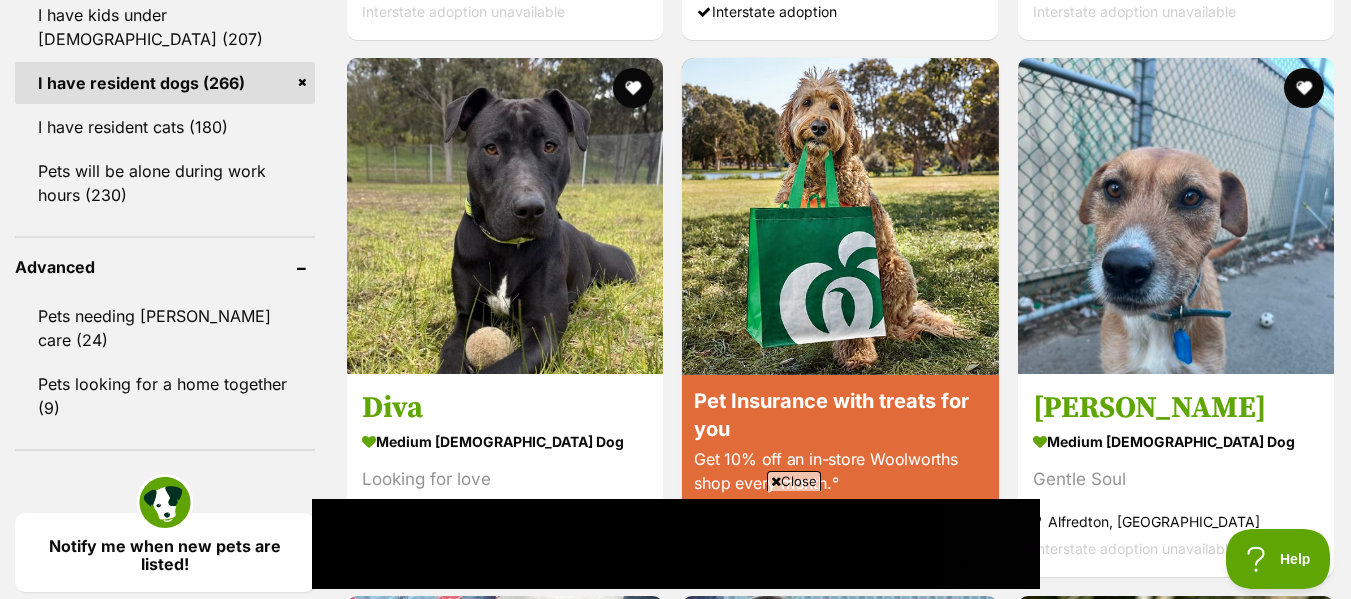 click on "Close" at bounding box center [794, 481] 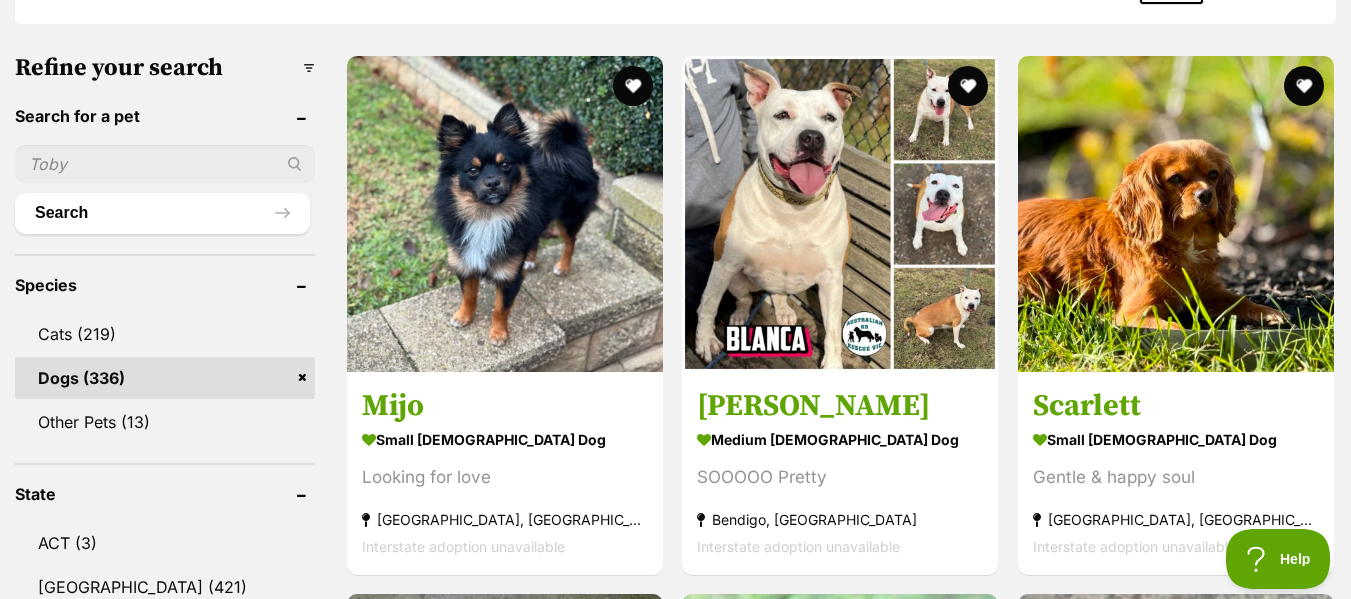 scroll, scrollTop: 600, scrollLeft: 0, axis: vertical 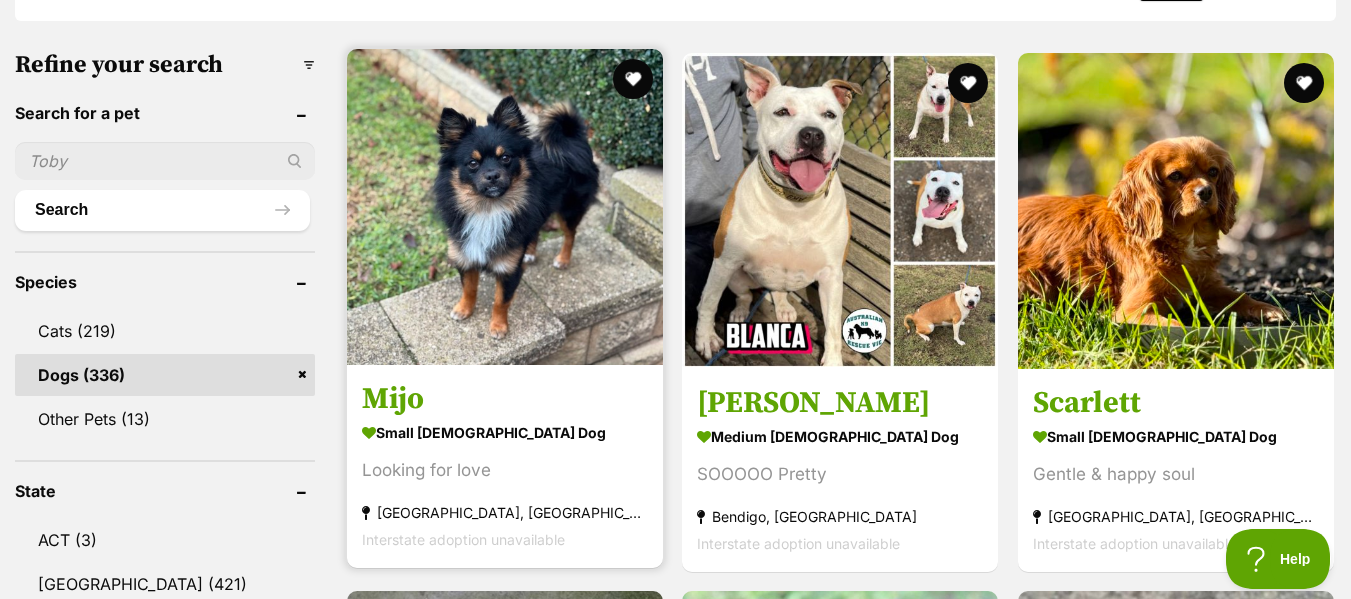 click on "Mijo" at bounding box center (505, 399) 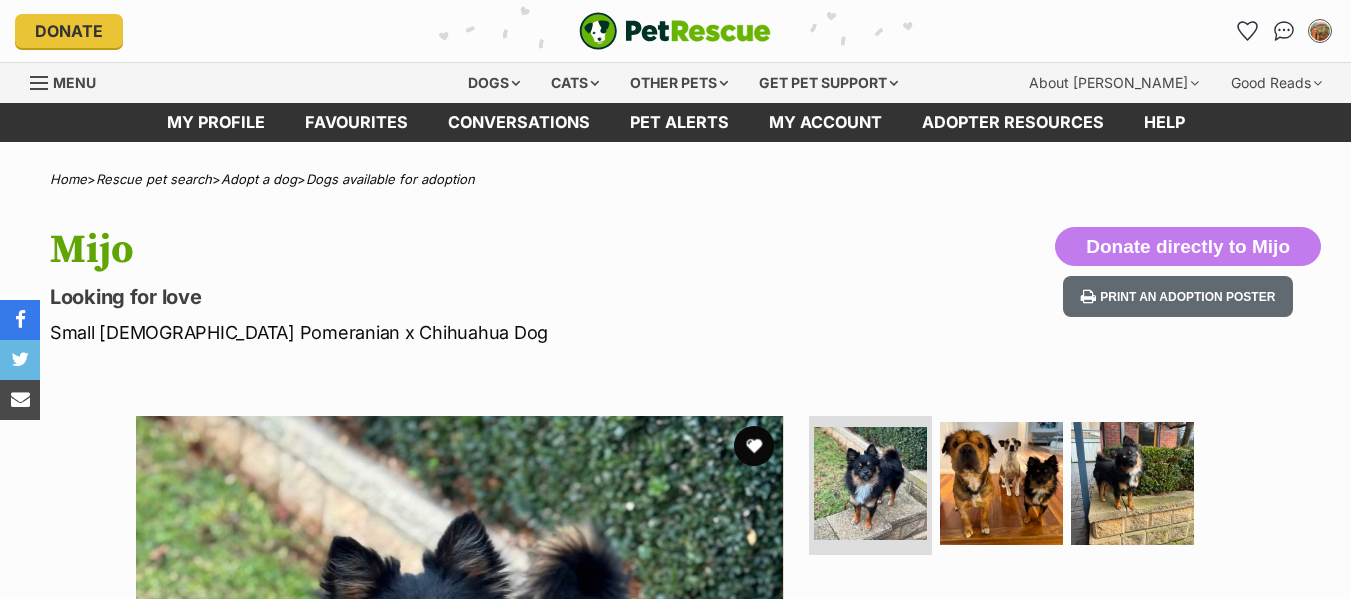 scroll, scrollTop: 0, scrollLeft: 0, axis: both 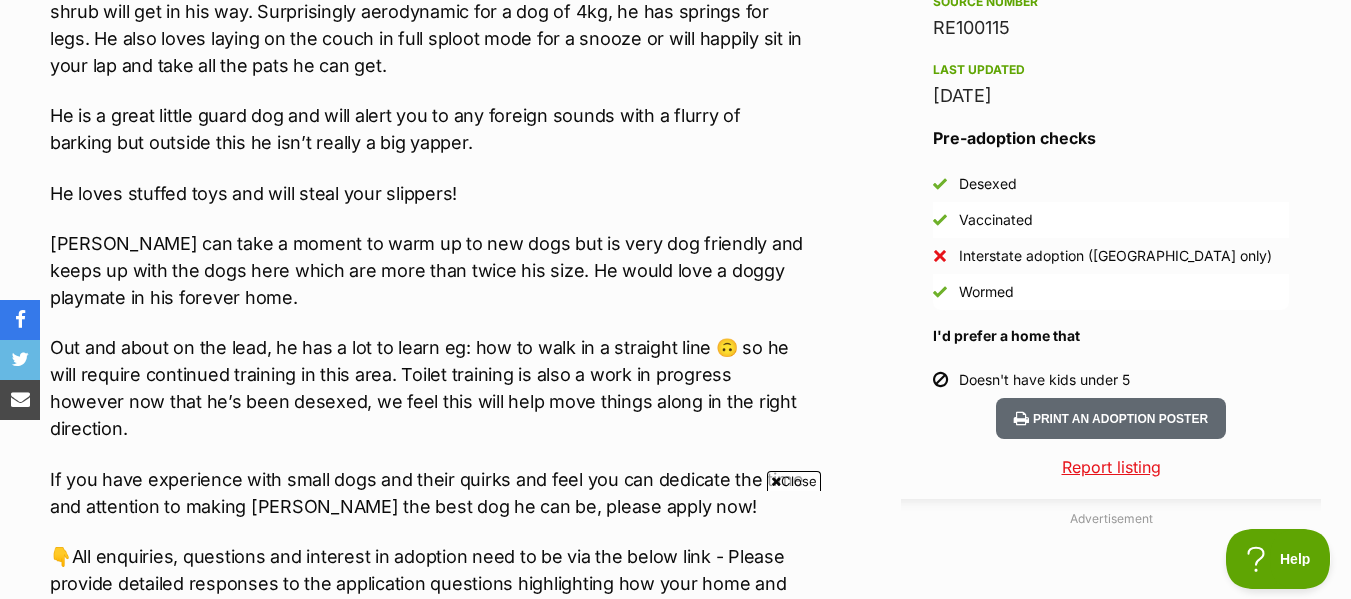 click on "Close" at bounding box center [794, 481] 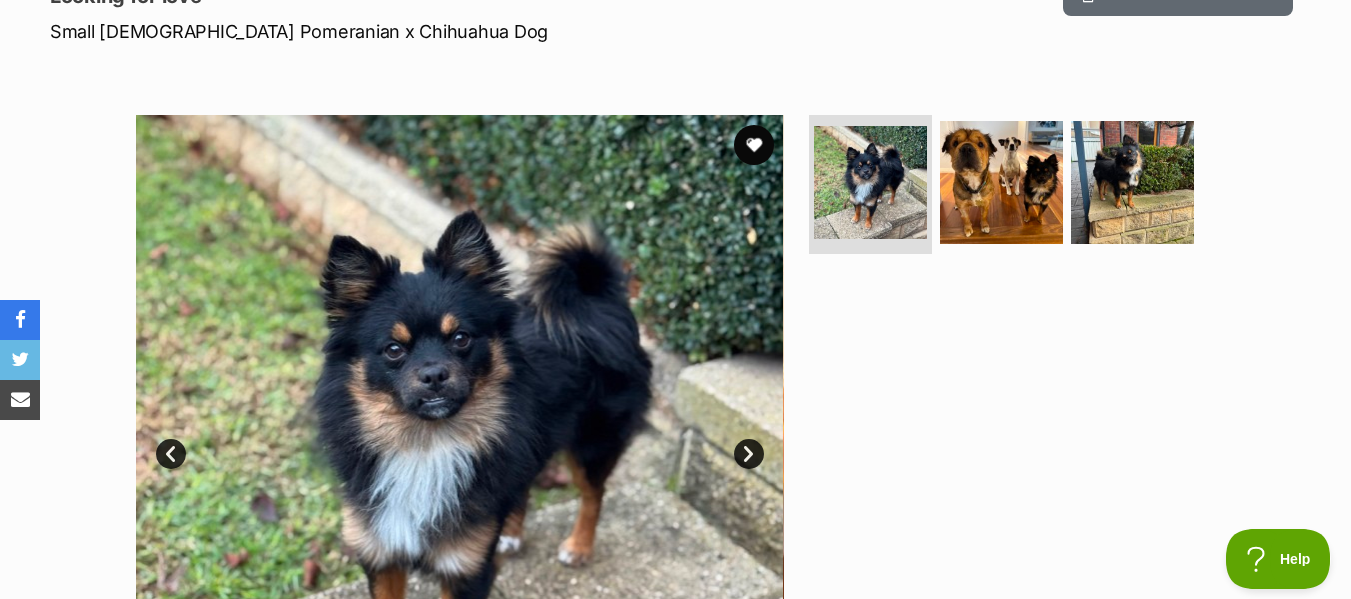 scroll, scrollTop: 300, scrollLeft: 0, axis: vertical 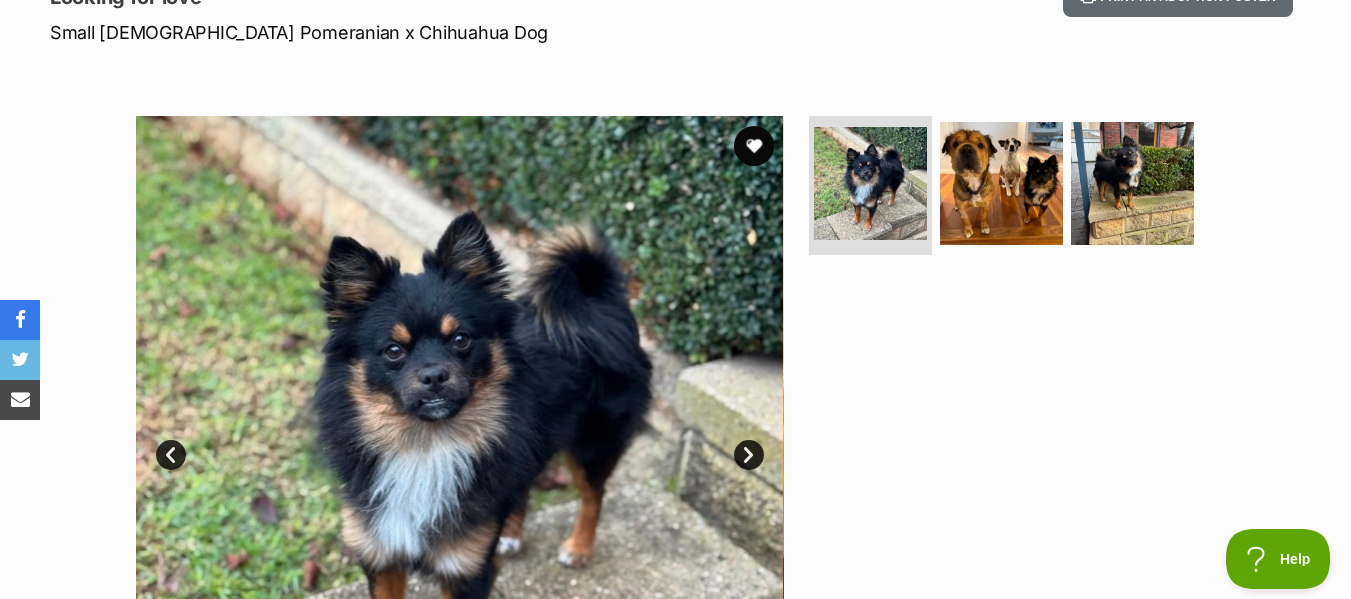 click on "Next" at bounding box center [749, 455] 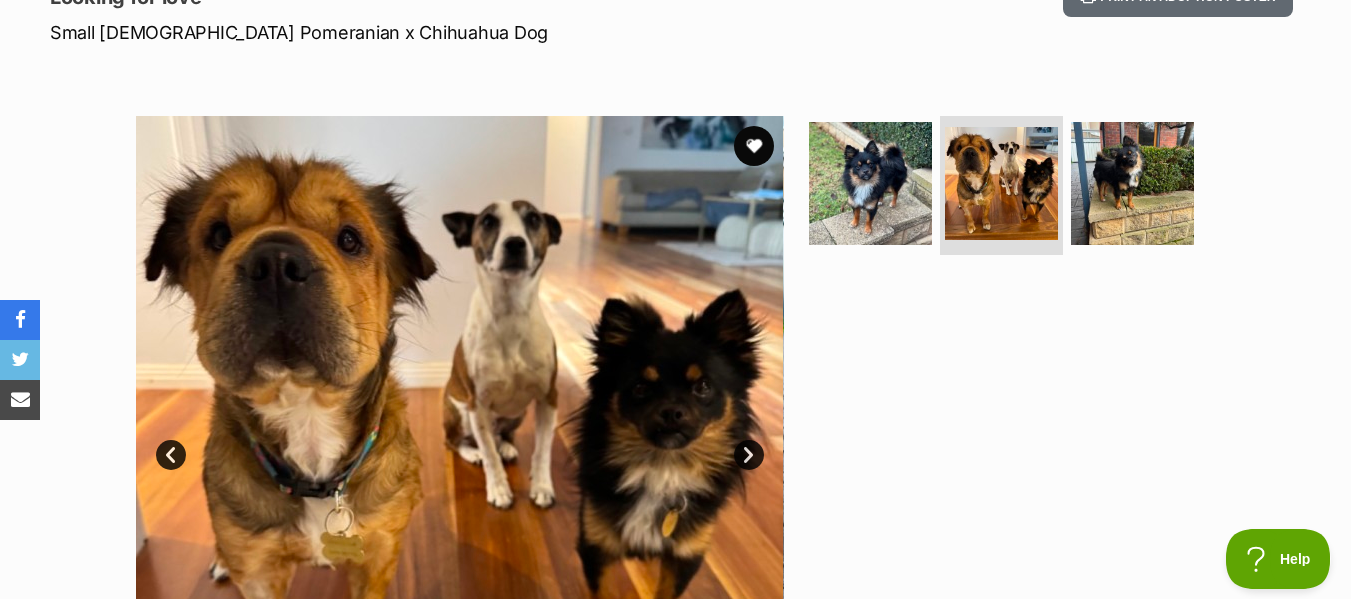 click on "Next" at bounding box center [749, 455] 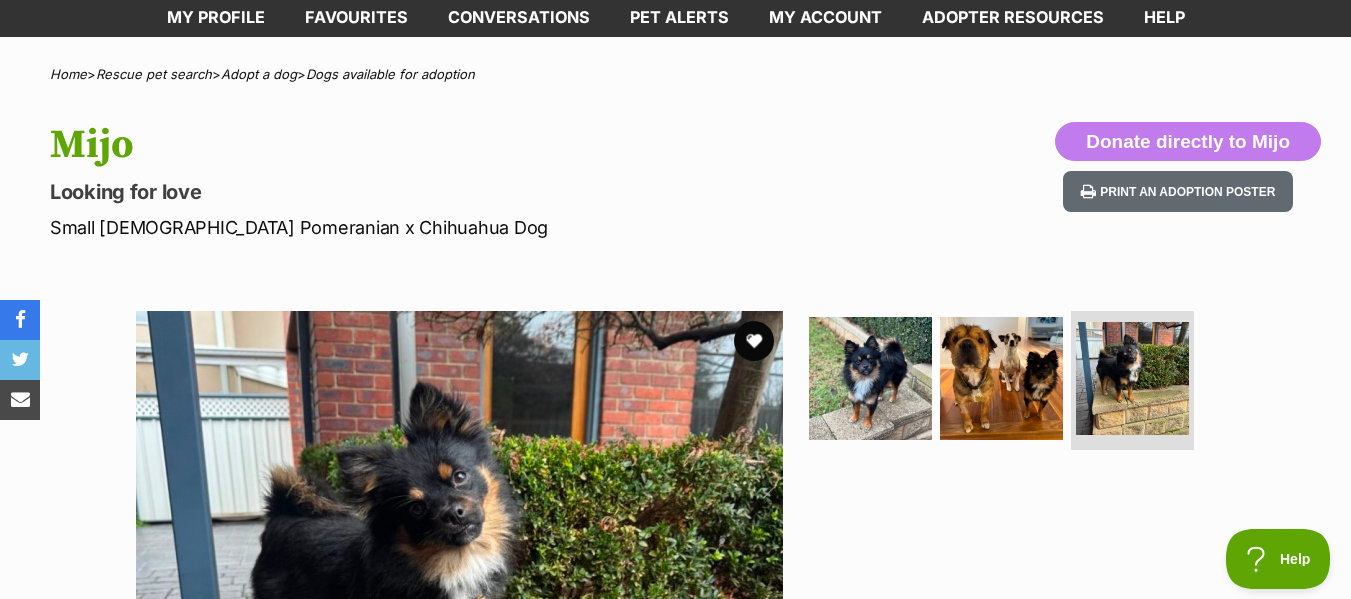 scroll, scrollTop: 100, scrollLeft: 0, axis: vertical 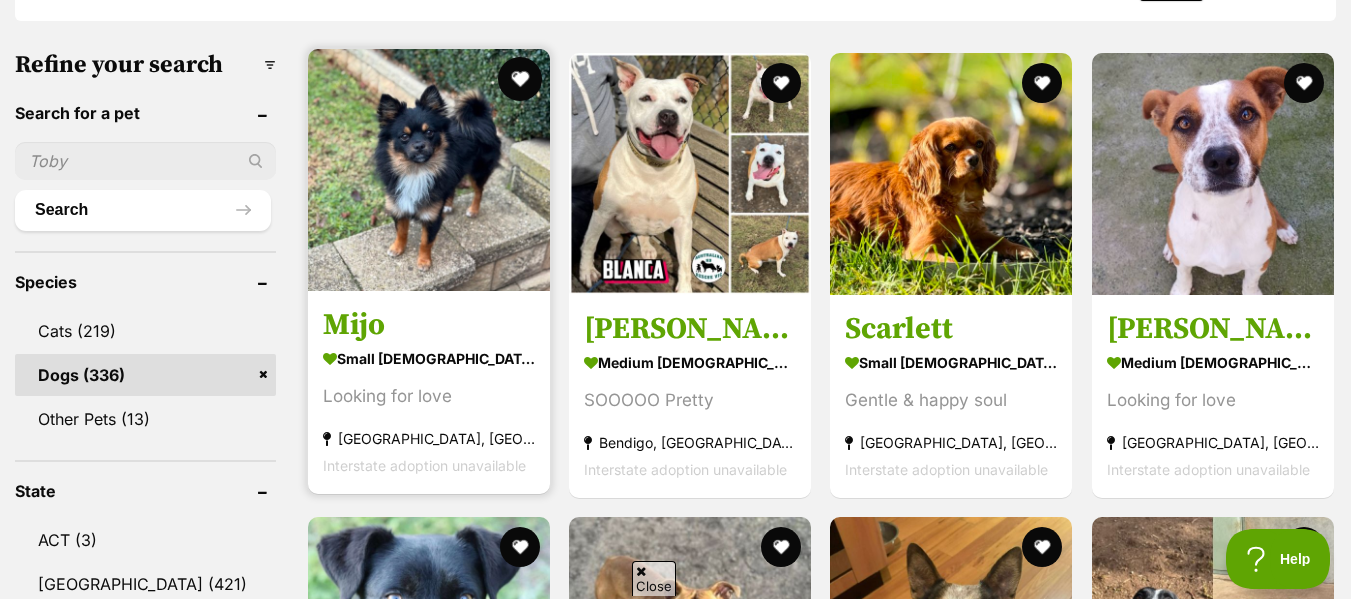 click at bounding box center (520, 79) 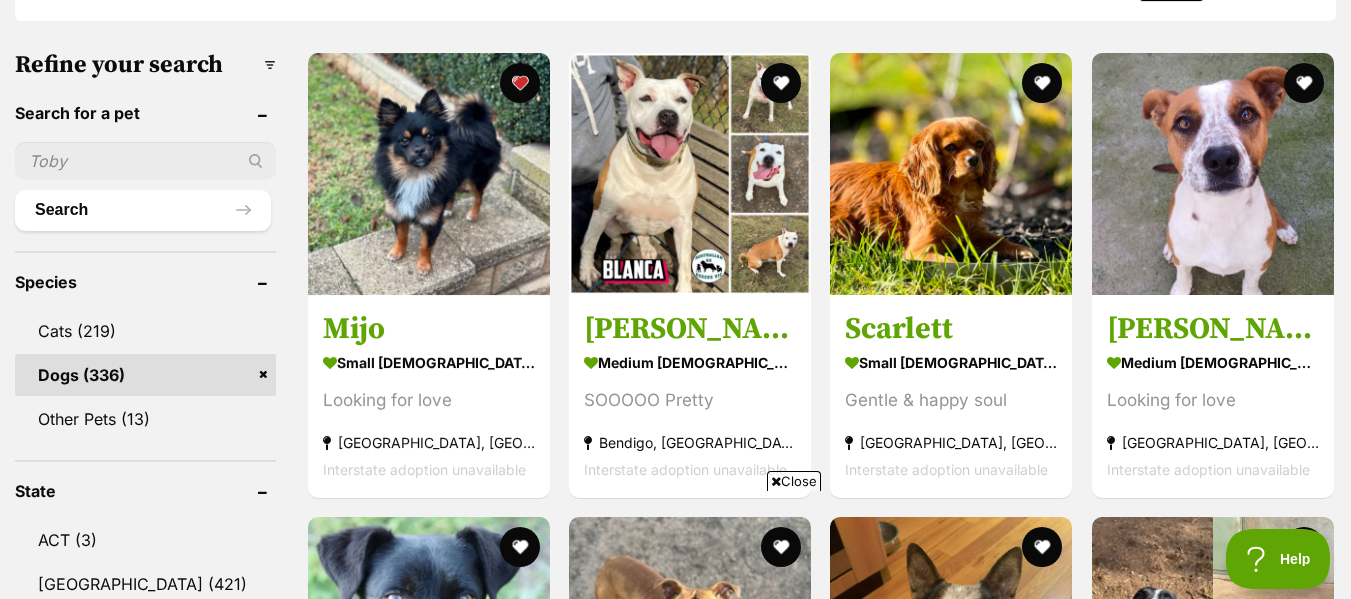 scroll, scrollTop: 0, scrollLeft: 0, axis: both 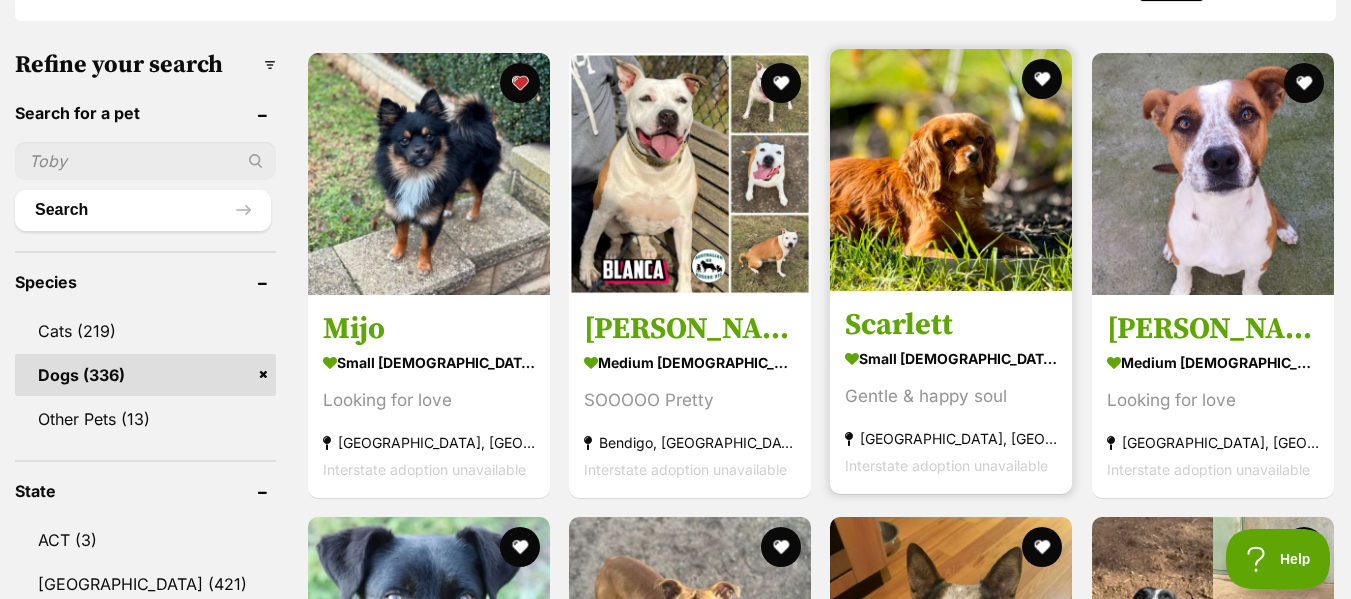 click at bounding box center [951, 170] 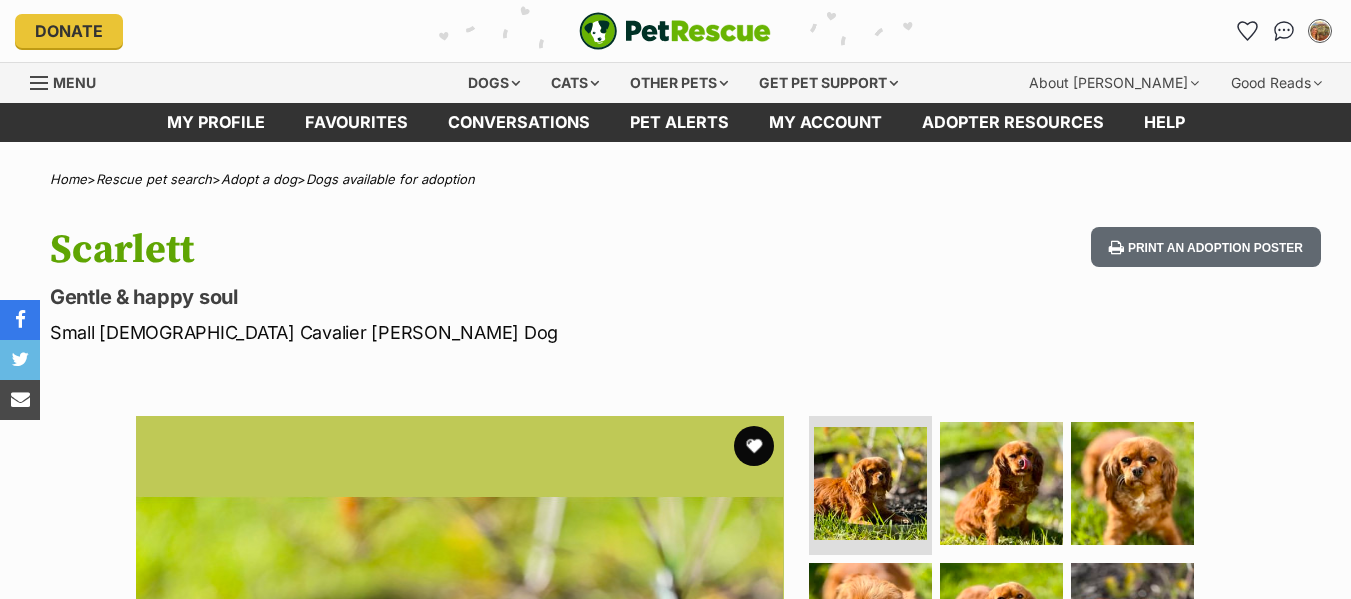 scroll, scrollTop: 0, scrollLeft: 0, axis: both 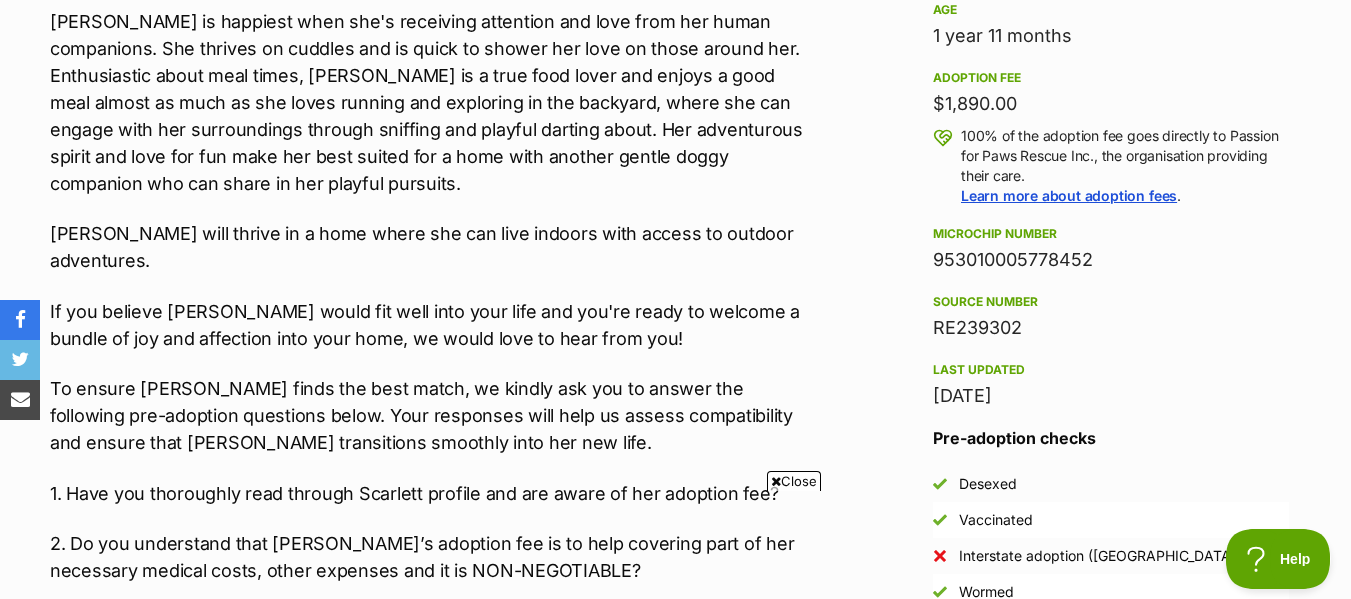 click on "Close" at bounding box center (794, 481) 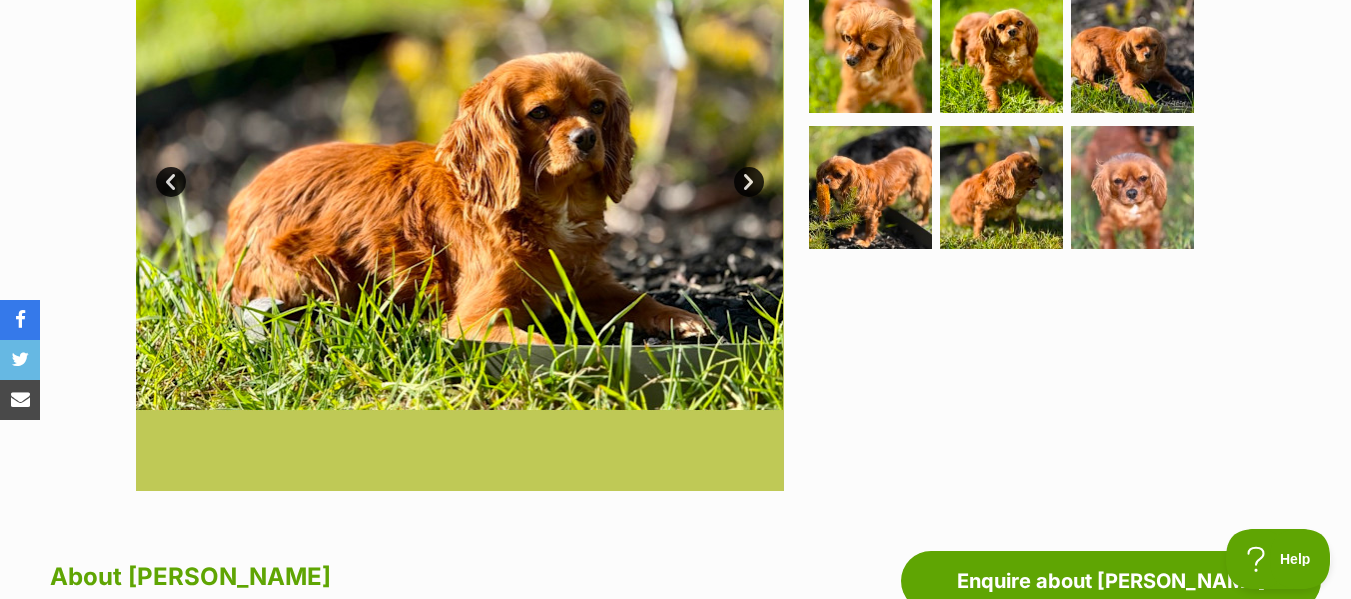 scroll, scrollTop: 500, scrollLeft: 0, axis: vertical 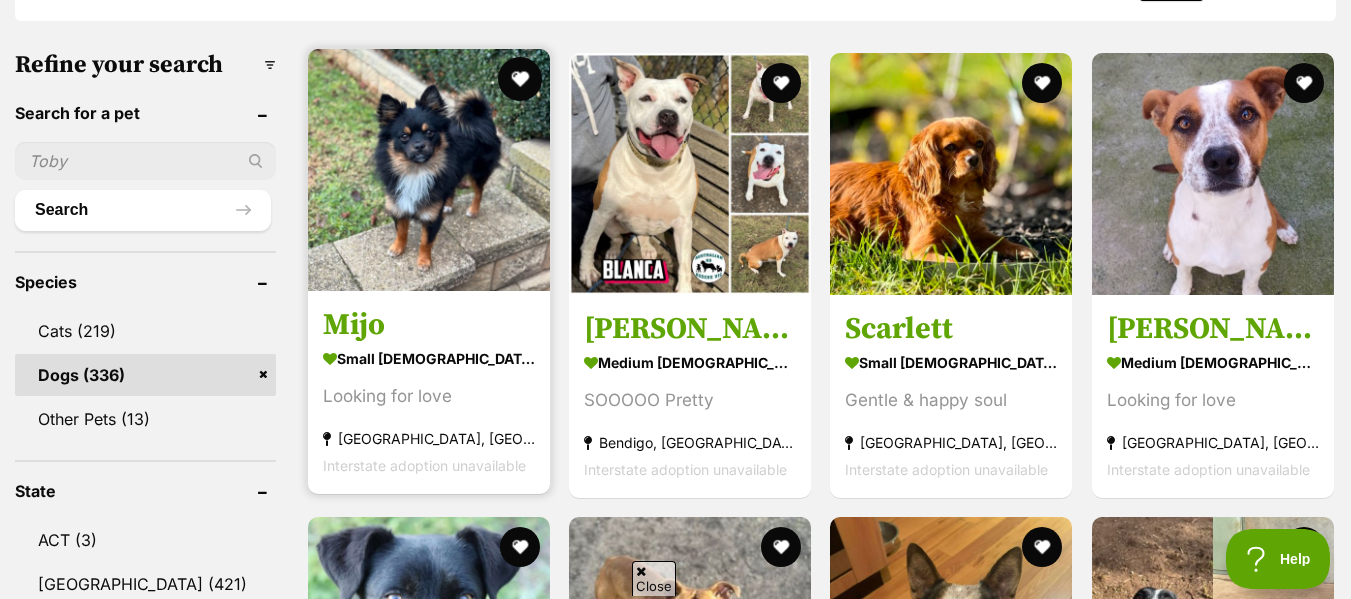 click at bounding box center [520, 79] 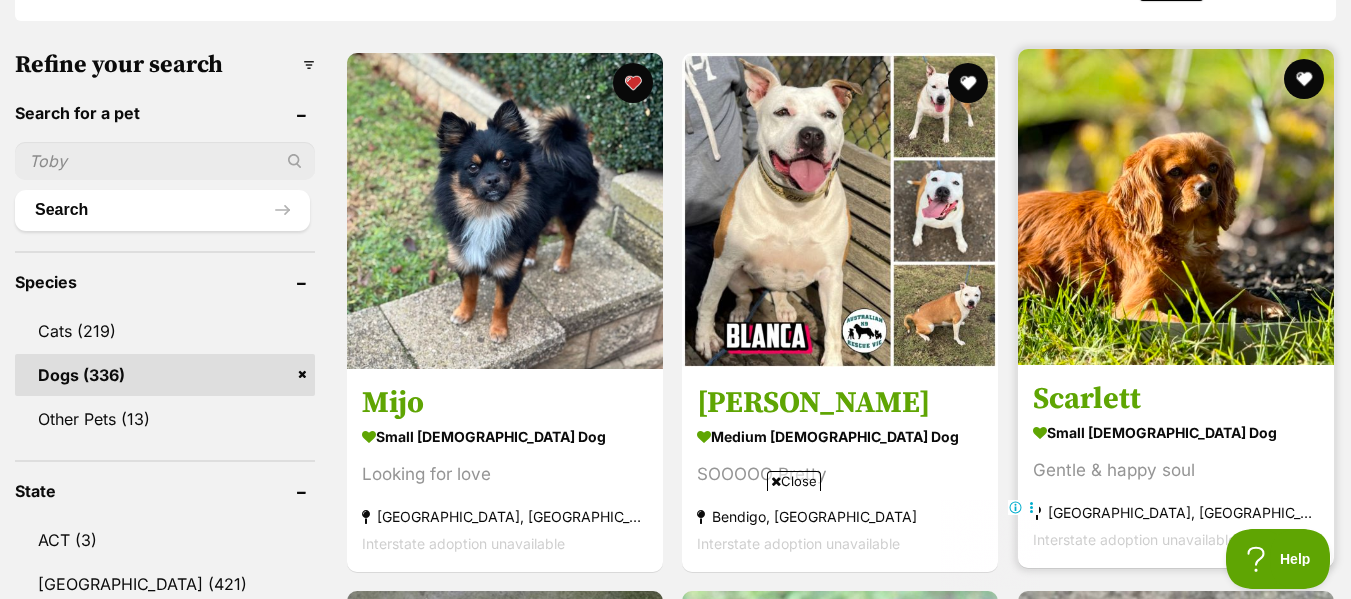 scroll, scrollTop: 0, scrollLeft: 0, axis: both 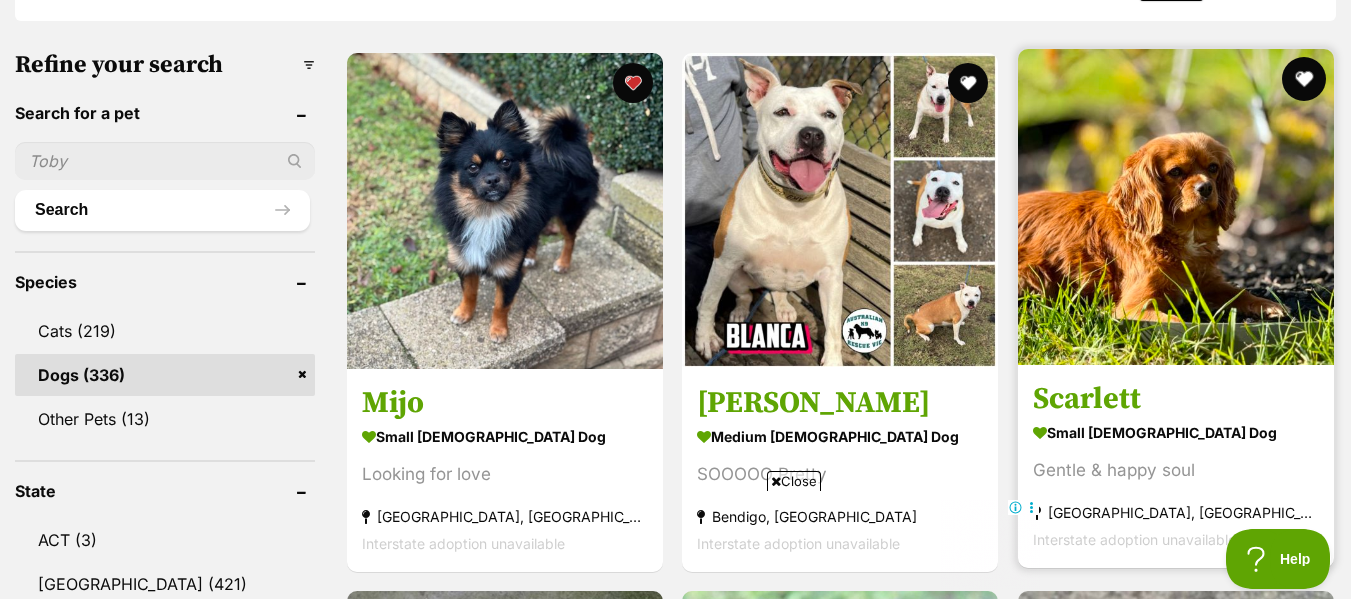 click at bounding box center [1304, 79] 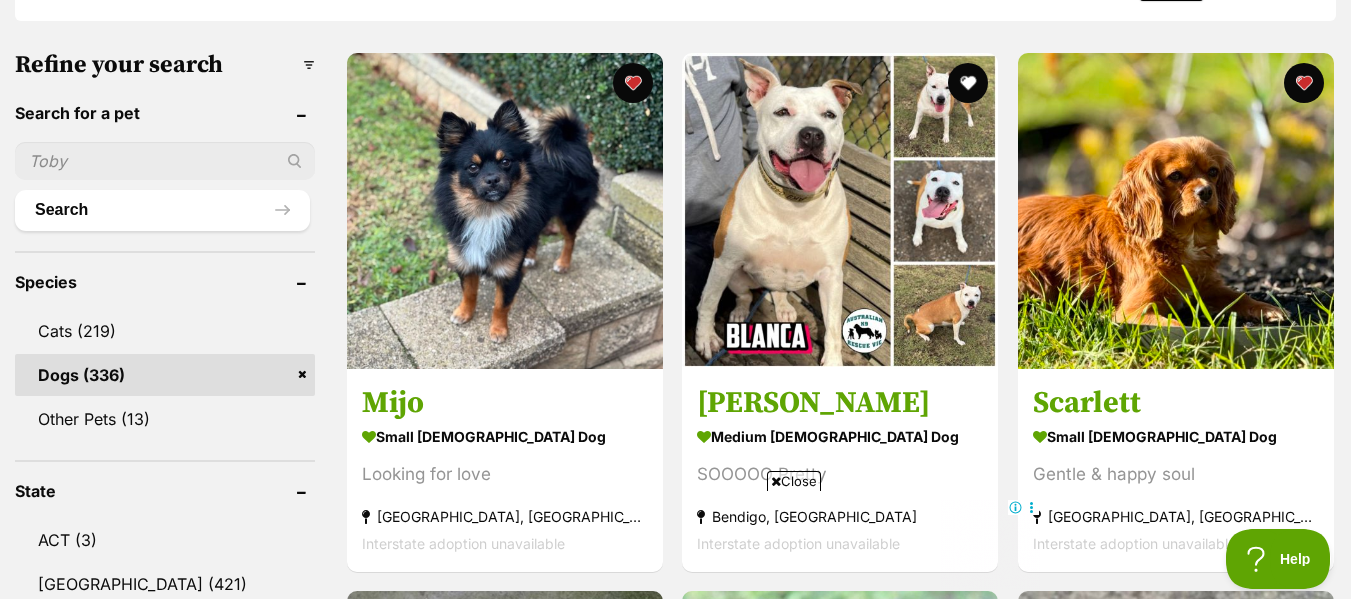 click on "Close" at bounding box center [794, 481] 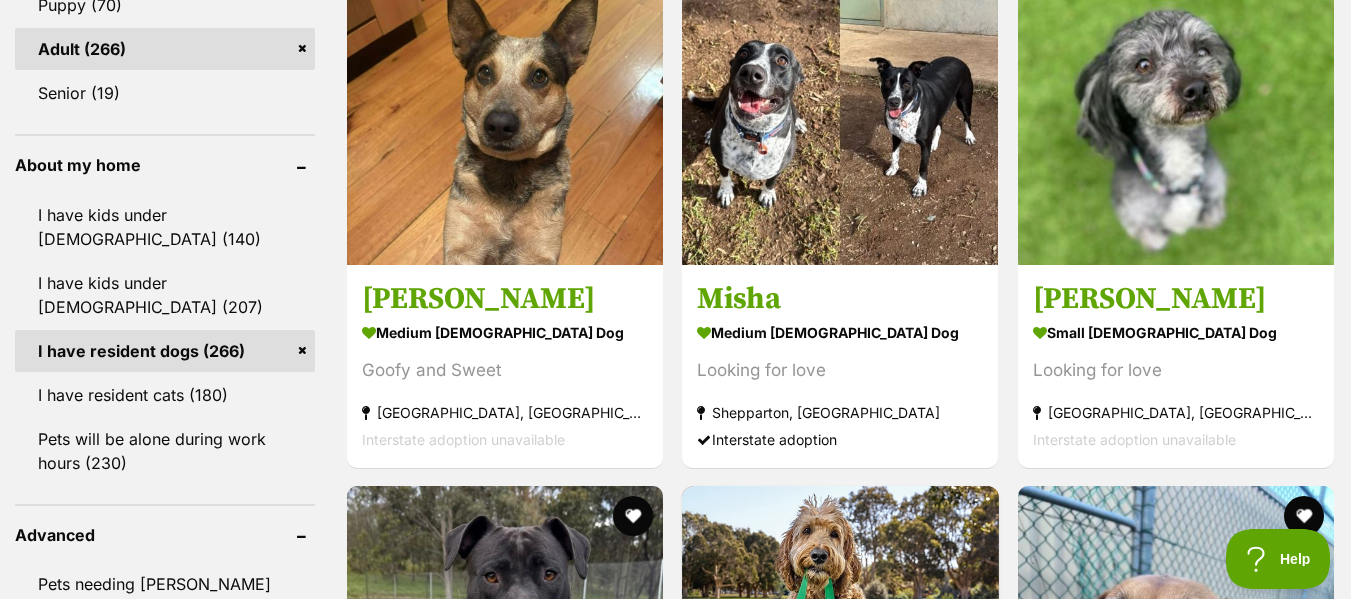 scroll, scrollTop: 2100, scrollLeft: 0, axis: vertical 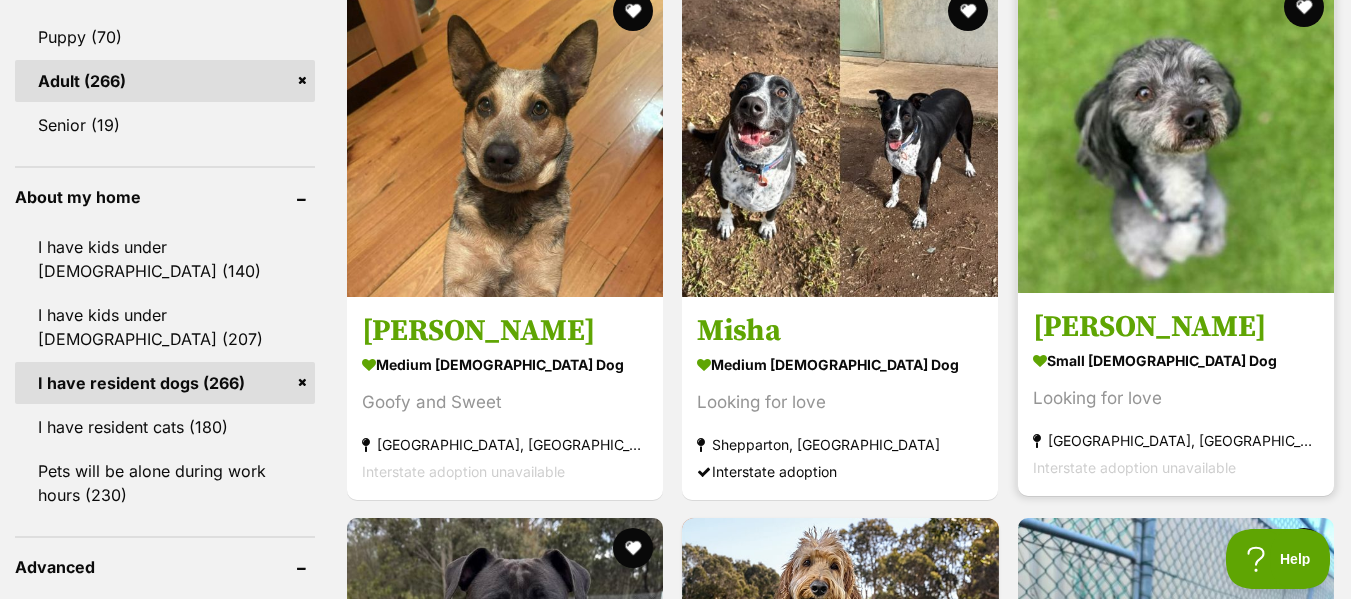 click on "[PERSON_NAME]" at bounding box center [1176, 326] 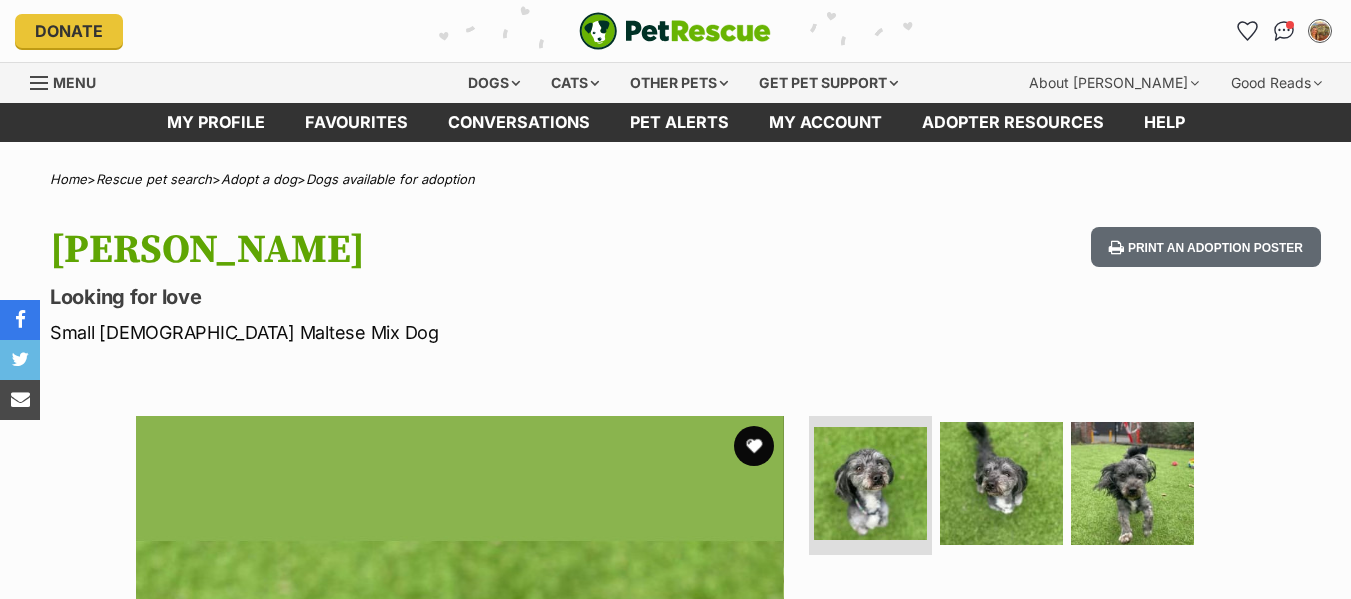 scroll, scrollTop: 0, scrollLeft: 0, axis: both 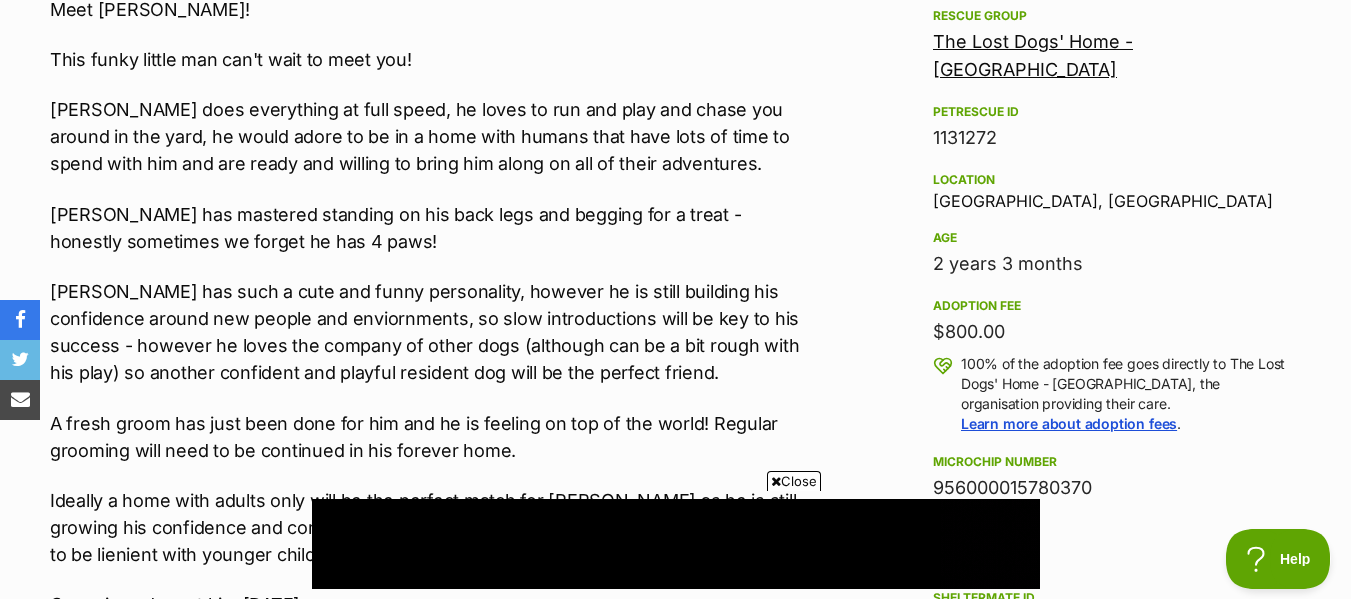 click on "Close" at bounding box center [794, 481] 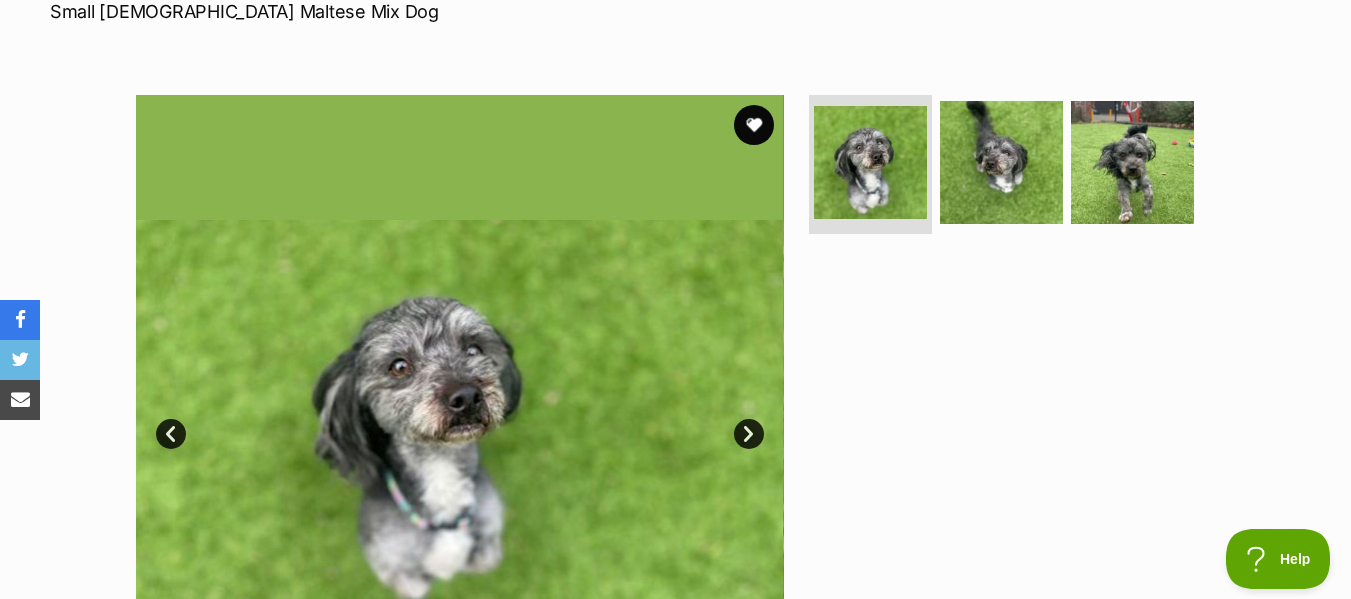 scroll, scrollTop: 200, scrollLeft: 0, axis: vertical 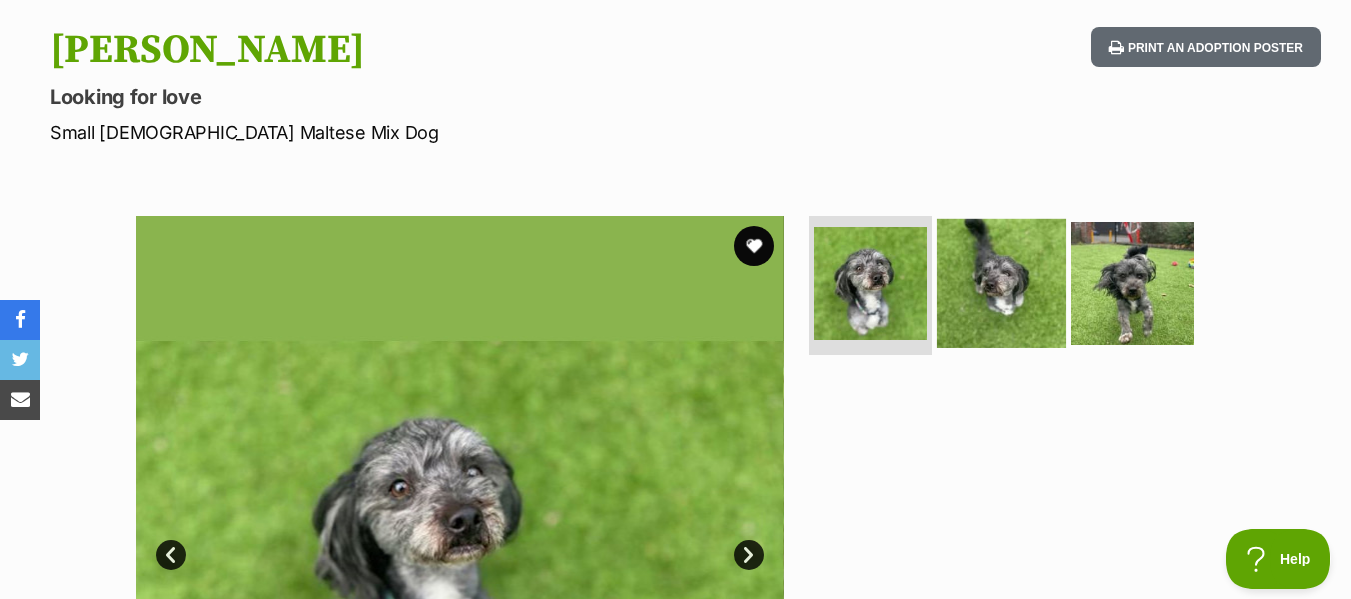 click at bounding box center [1001, 282] 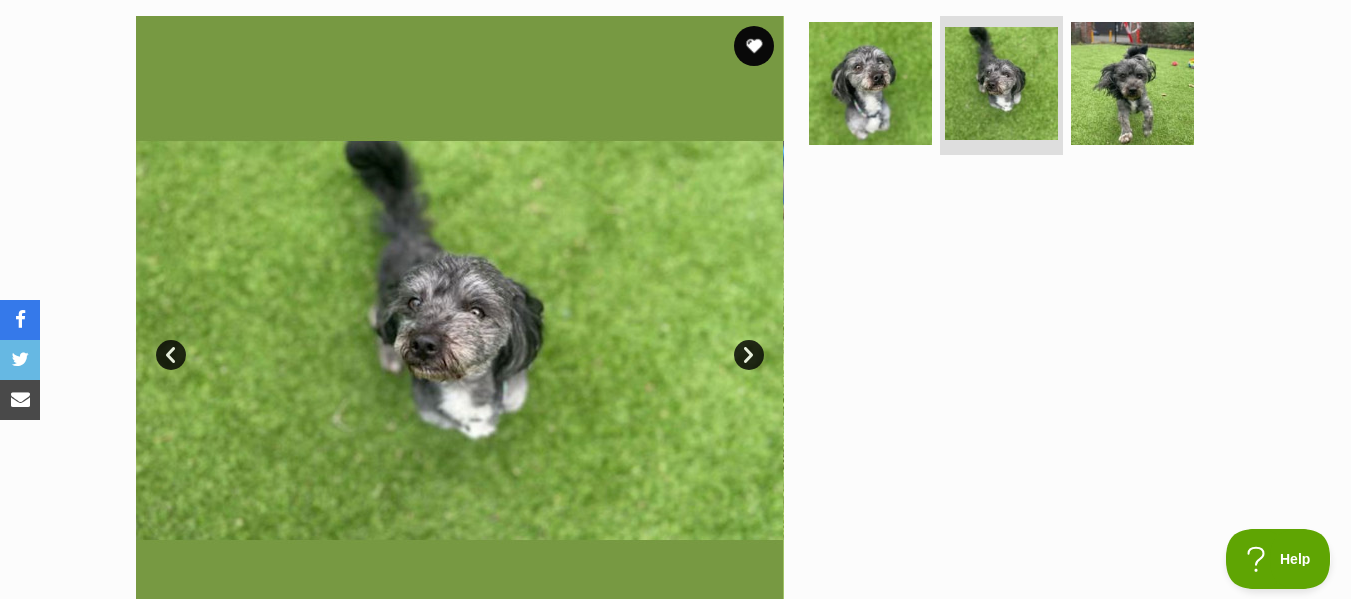 scroll, scrollTop: 0, scrollLeft: 0, axis: both 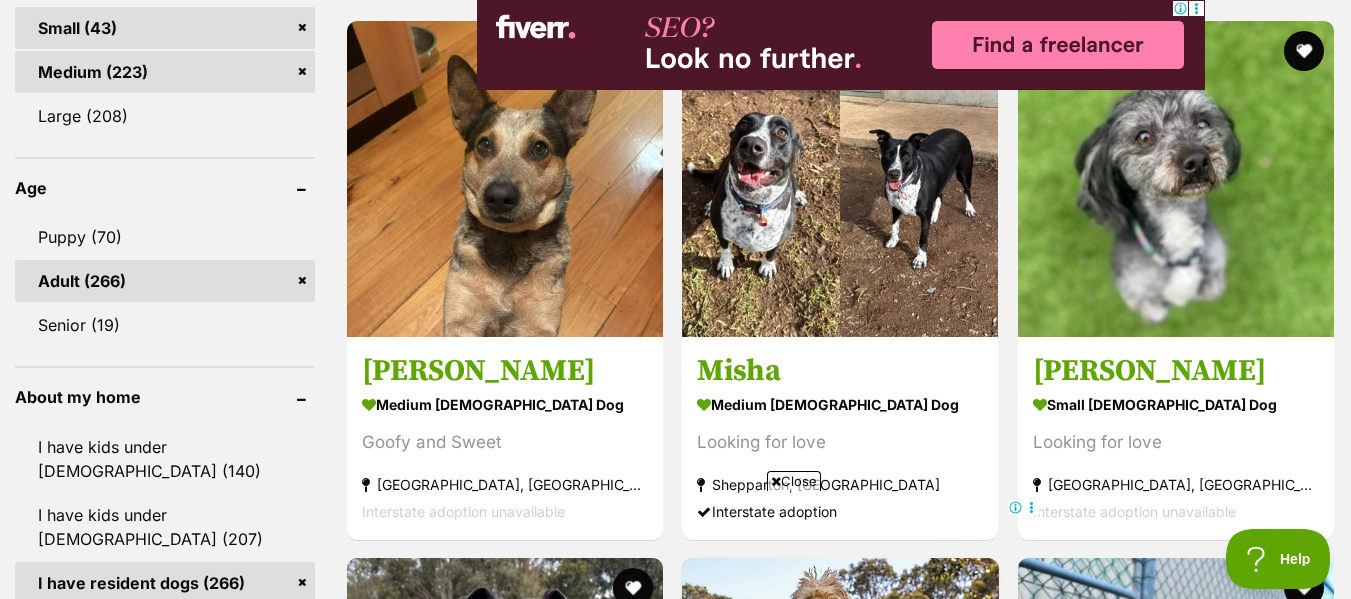 click on "Close" at bounding box center (794, 481) 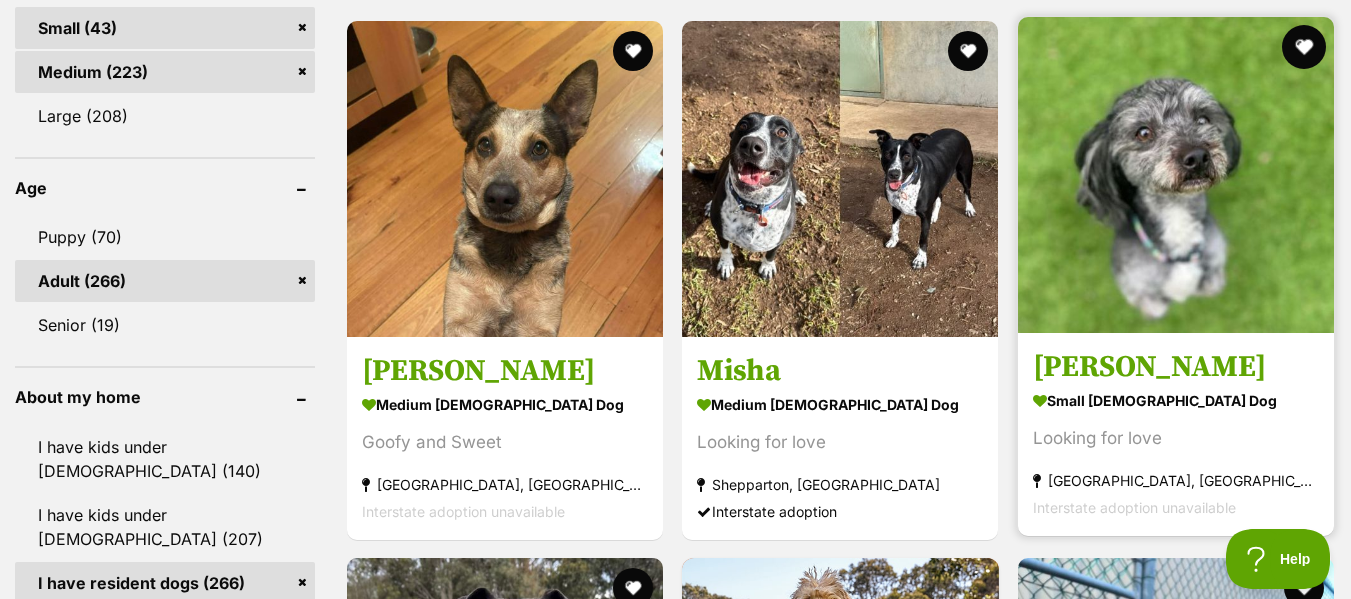 click at bounding box center (1304, 47) 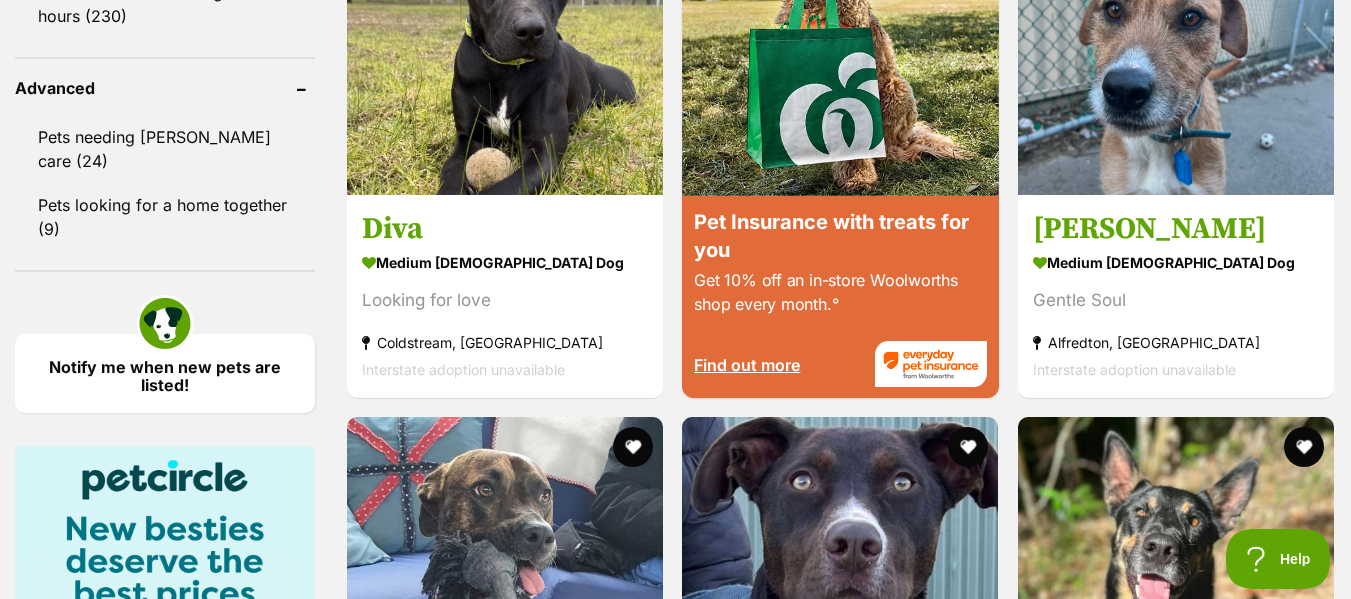 scroll, scrollTop: 2600, scrollLeft: 0, axis: vertical 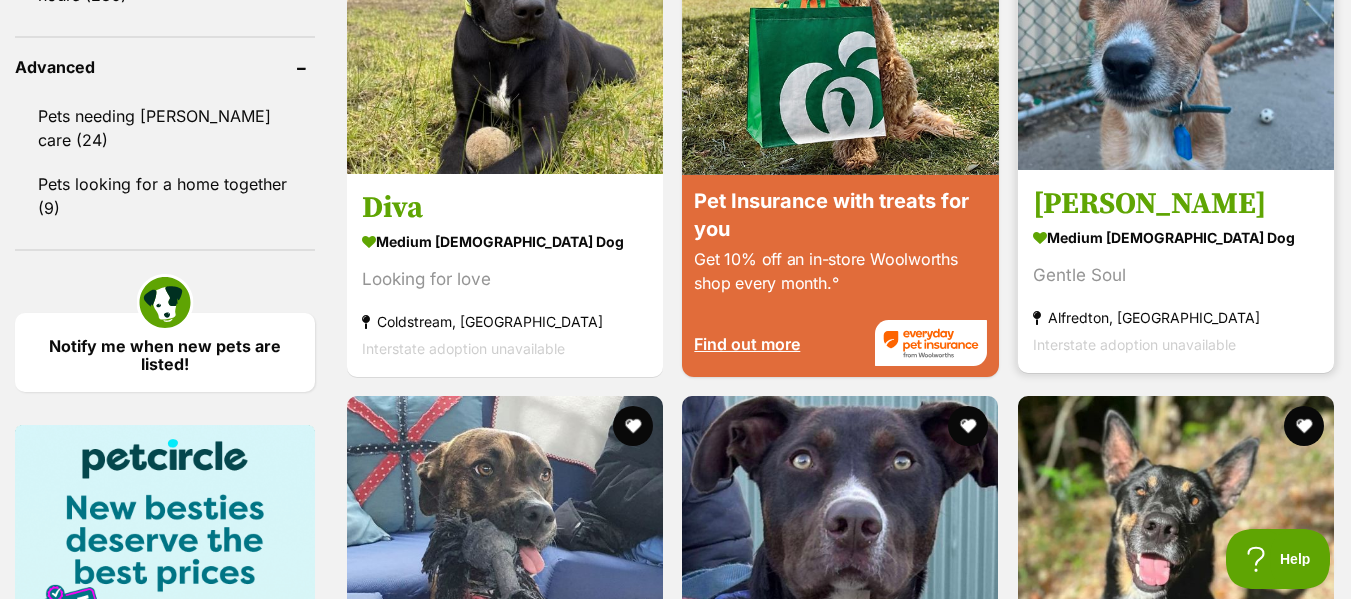 click on "[PERSON_NAME]" at bounding box center (1176, 204) 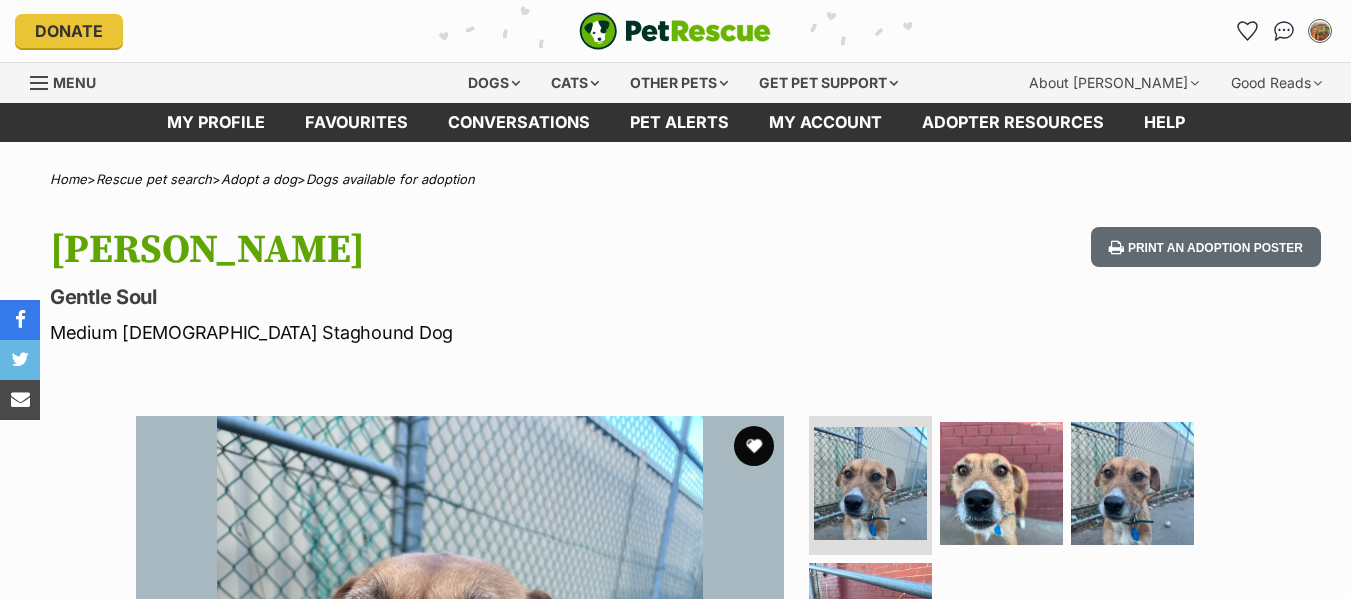 scroll, scrollTop: 0, scrollLeft: 0, axis: both 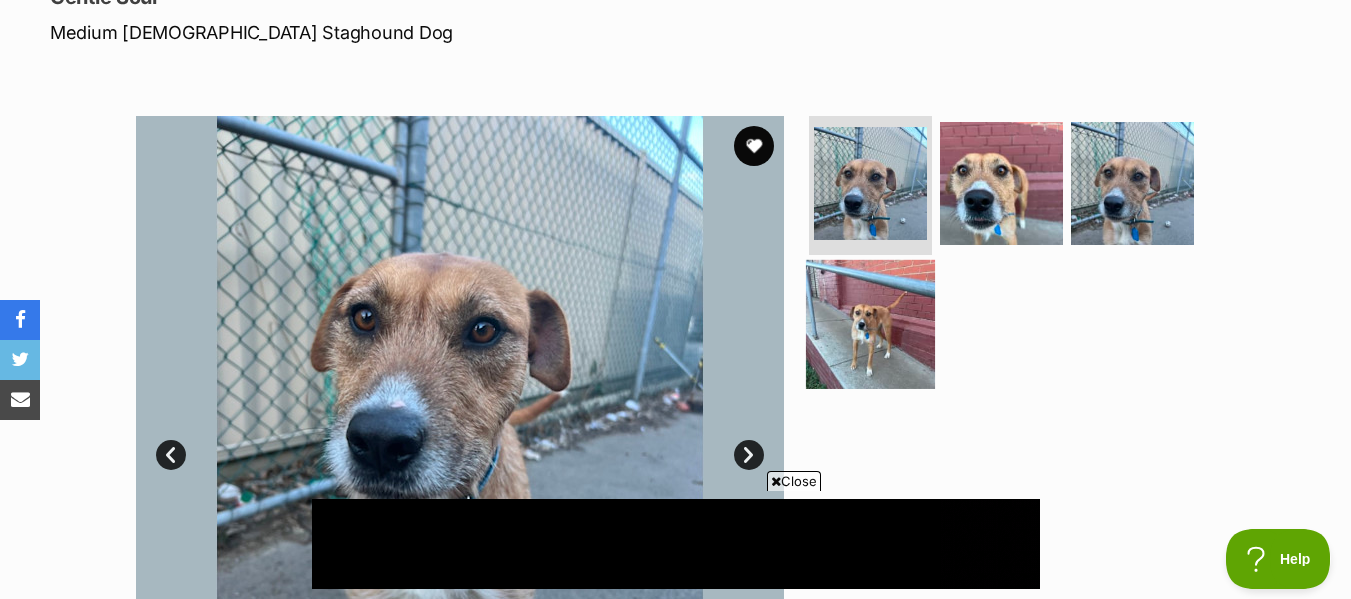 click at bounding box center [870, 324] 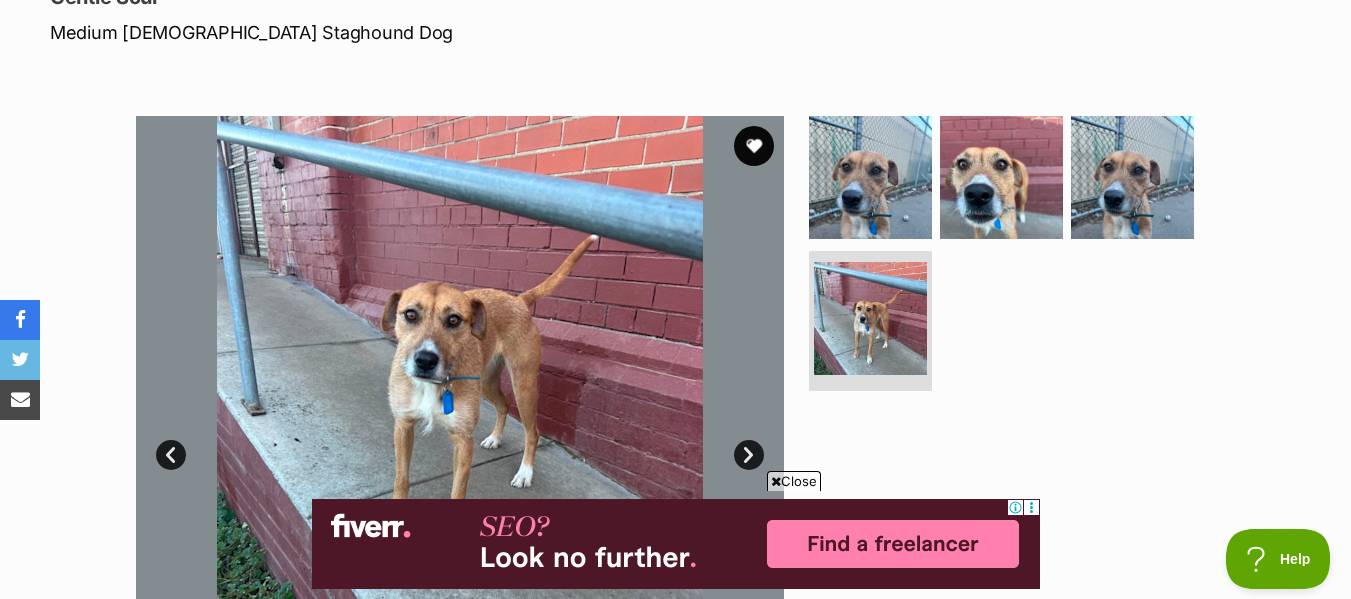 scroll, scrollTop: 0, scrollLeft: 0, axis: both 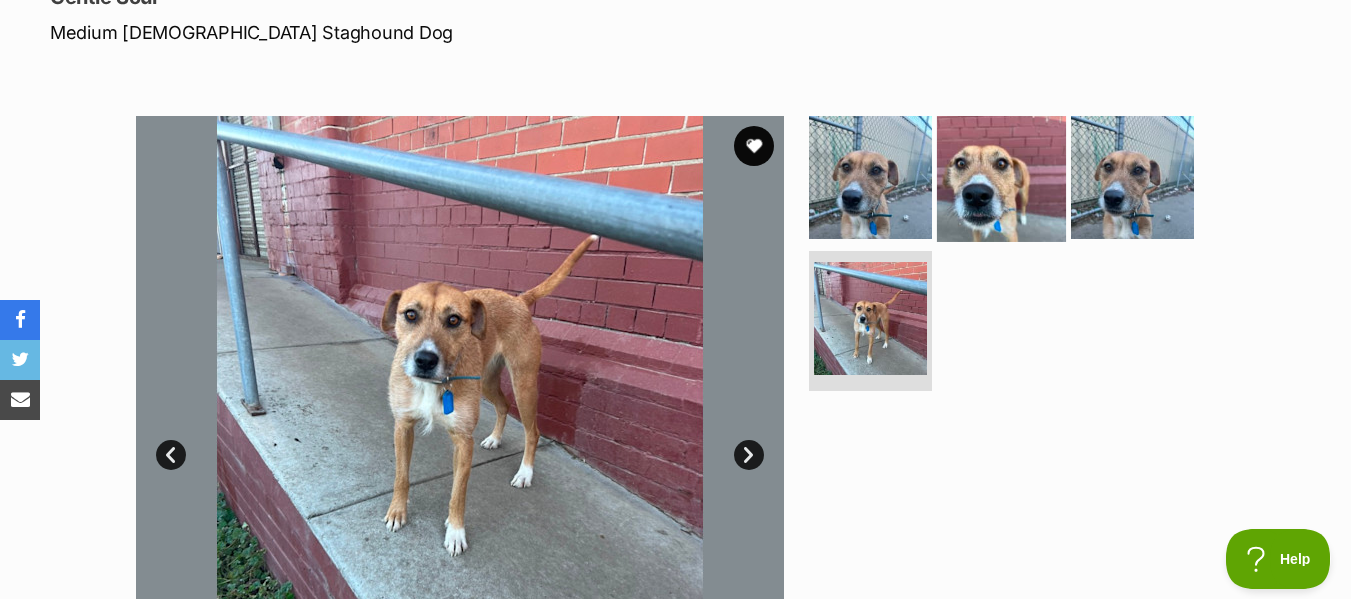 click at bounding box center (1001, 176) 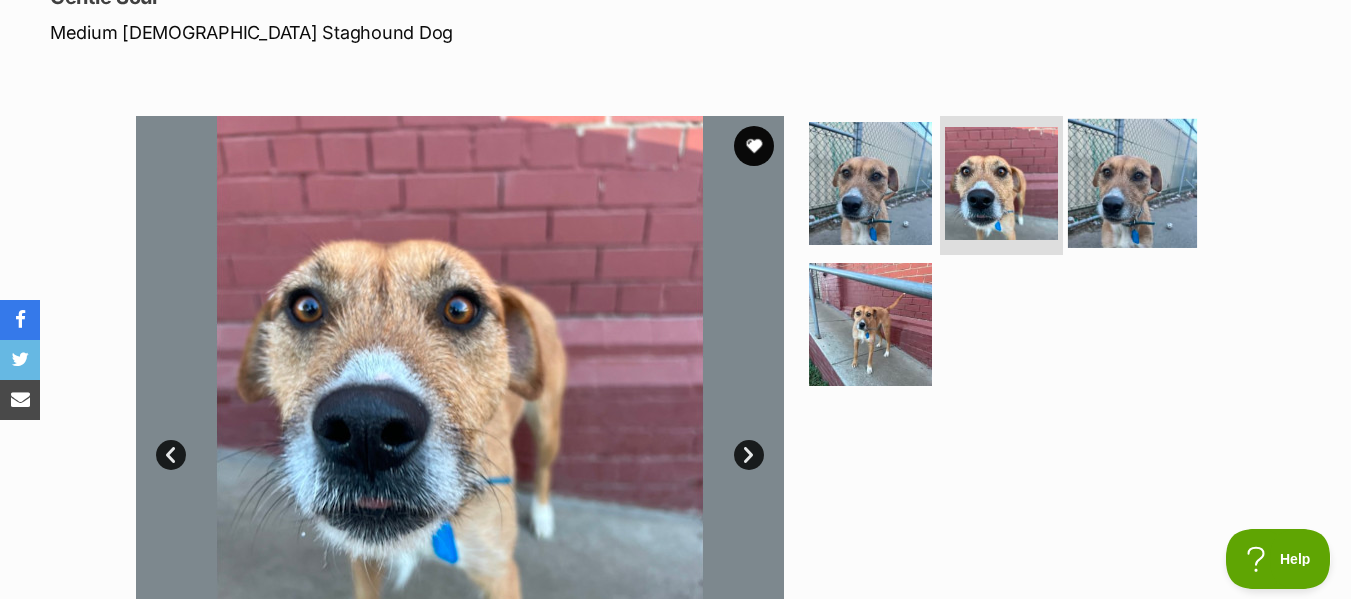 click at bounding box center [1132, 182] 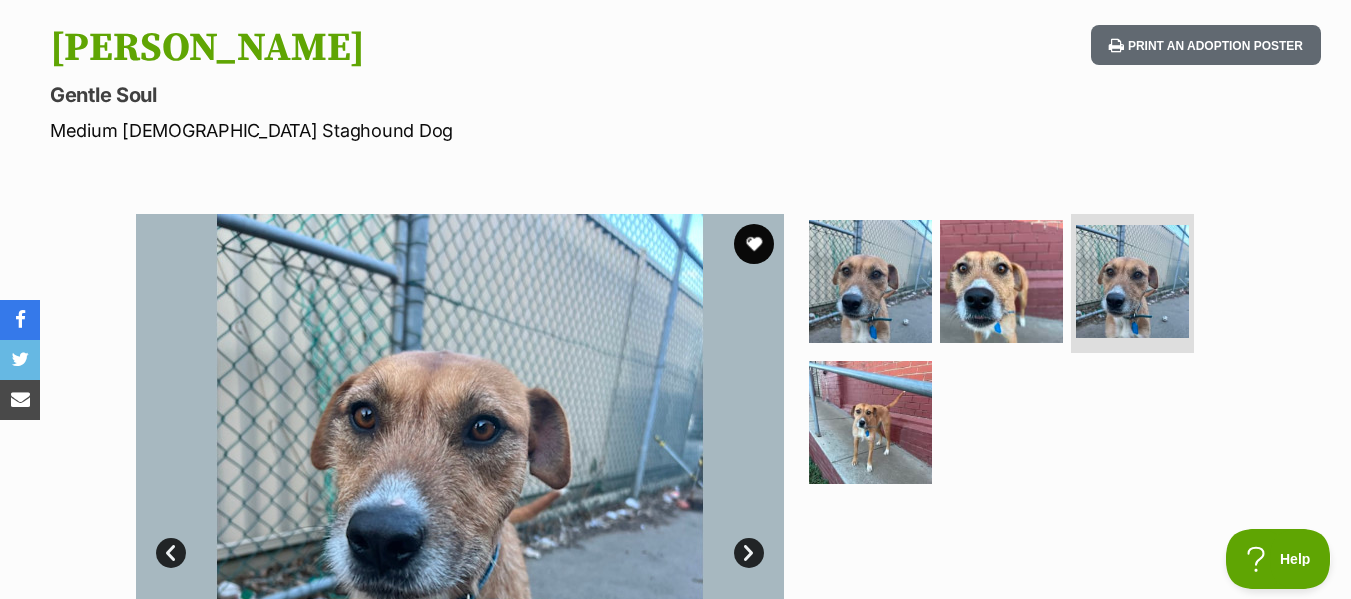 scroll, scrollTop: 200, scrollLeft: 0, axis: vertical 